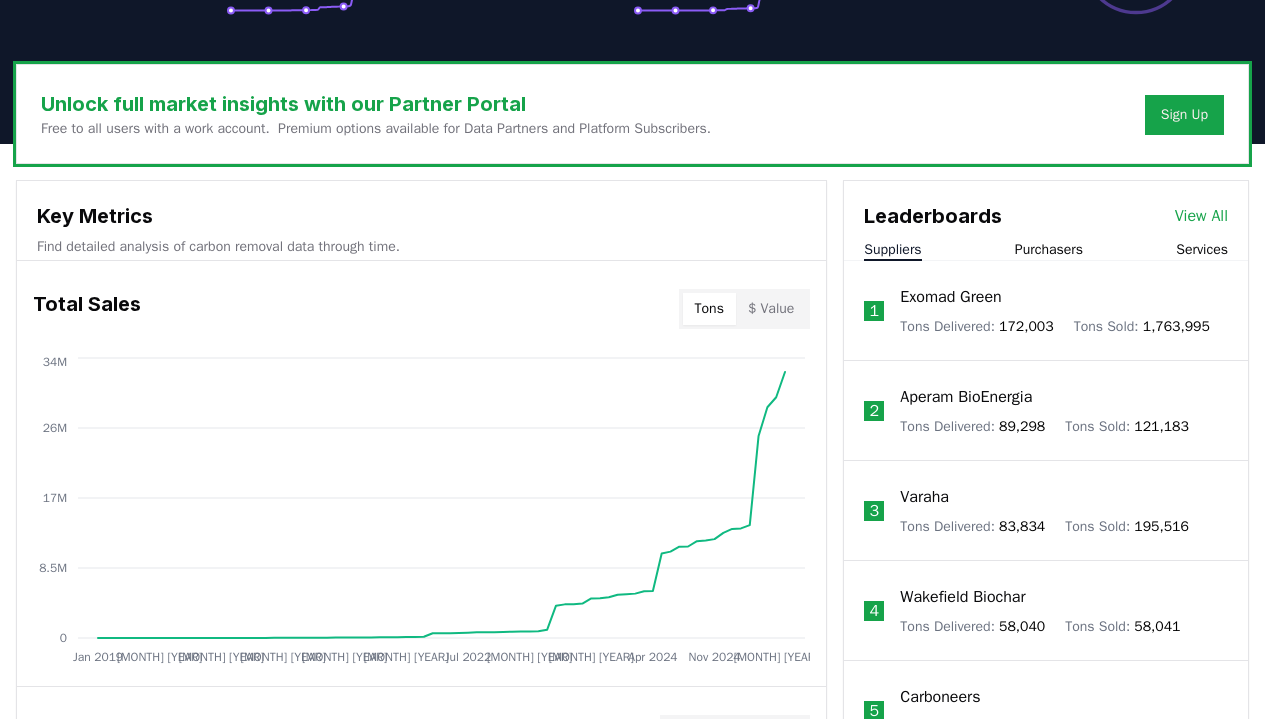 scroll, scrollTop: 648, scrollLeft: 0, axis: vertical 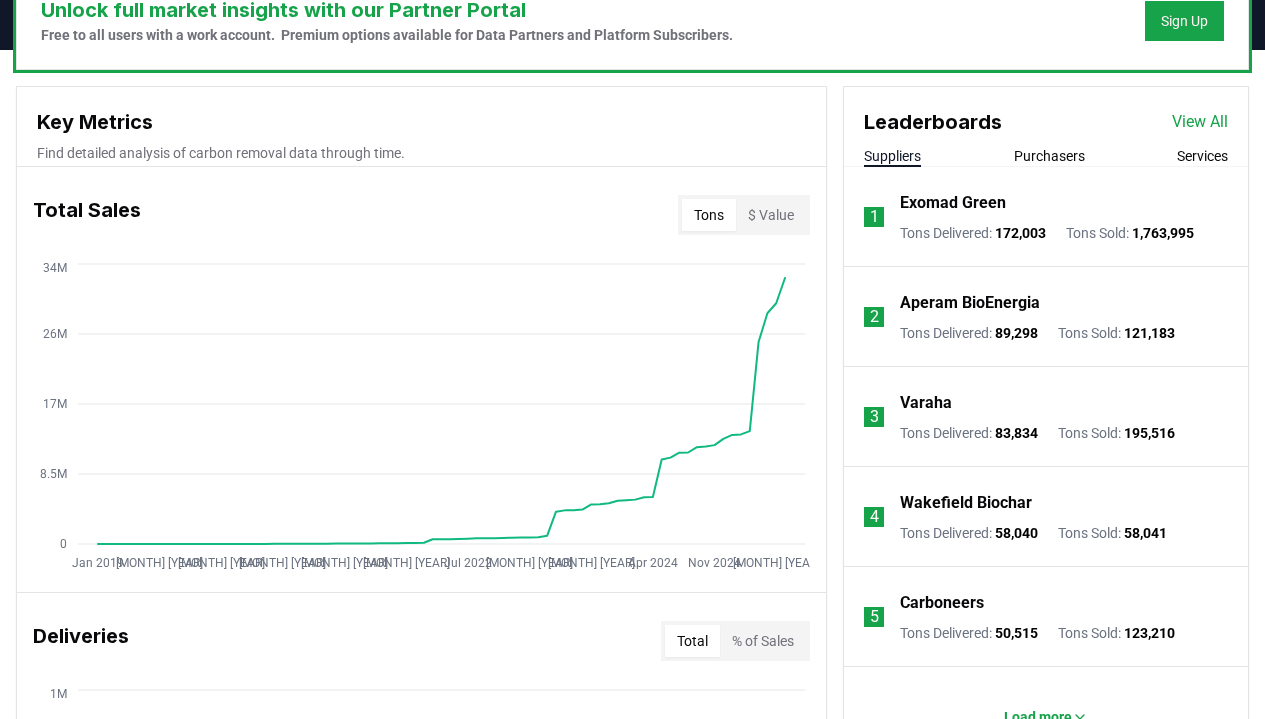 click on "View All" at bounding box center (1200, 122) 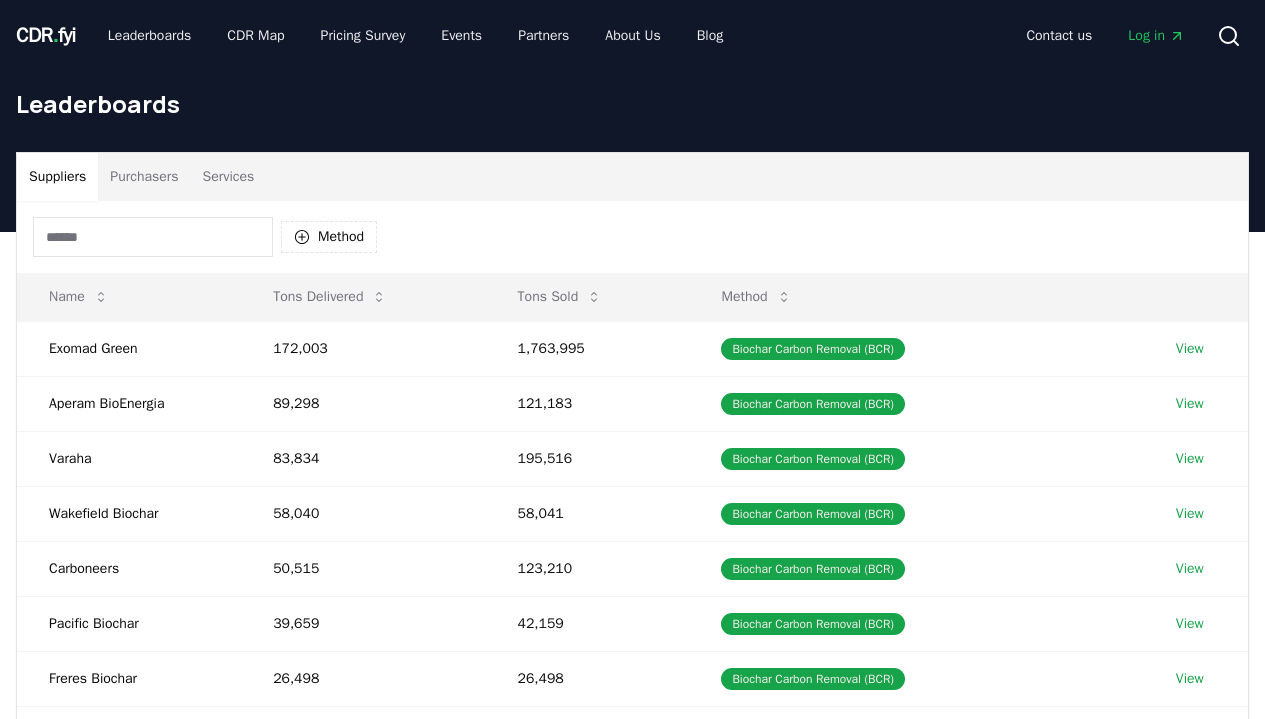 scroll, scrollTop: 0, scrollLeft: 0, axis: both 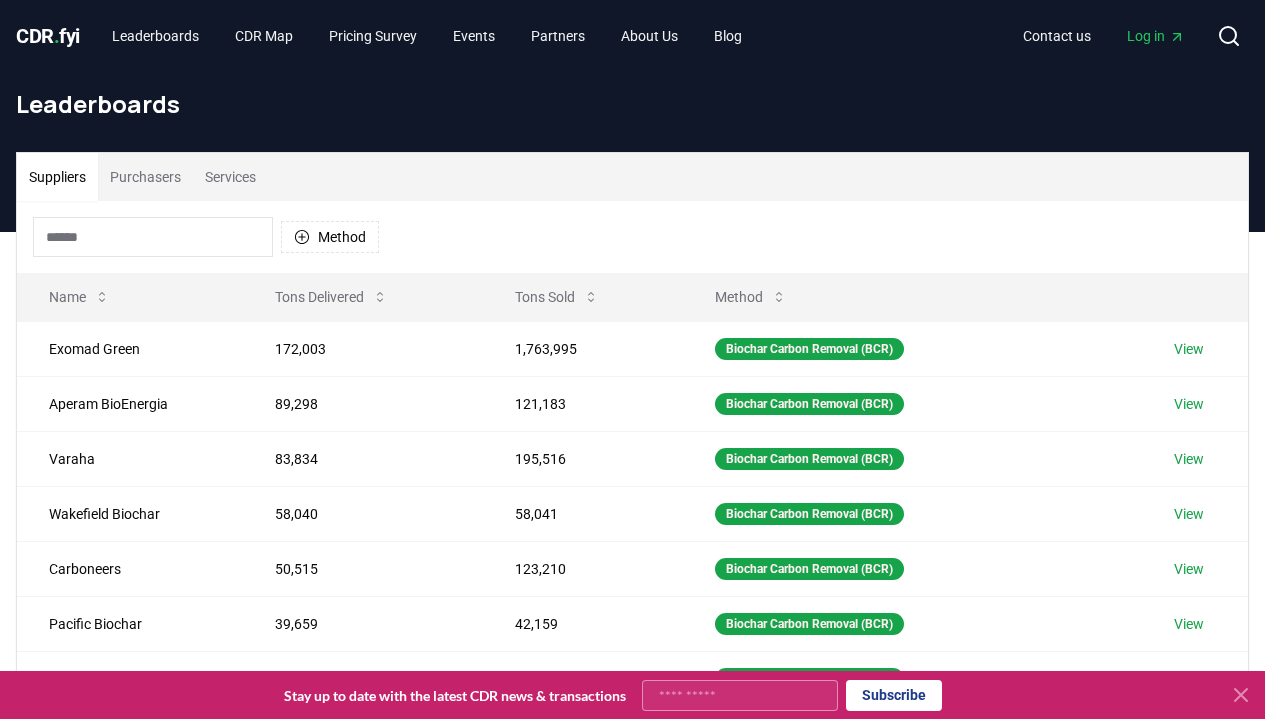 click at bounding box center [153, 237] 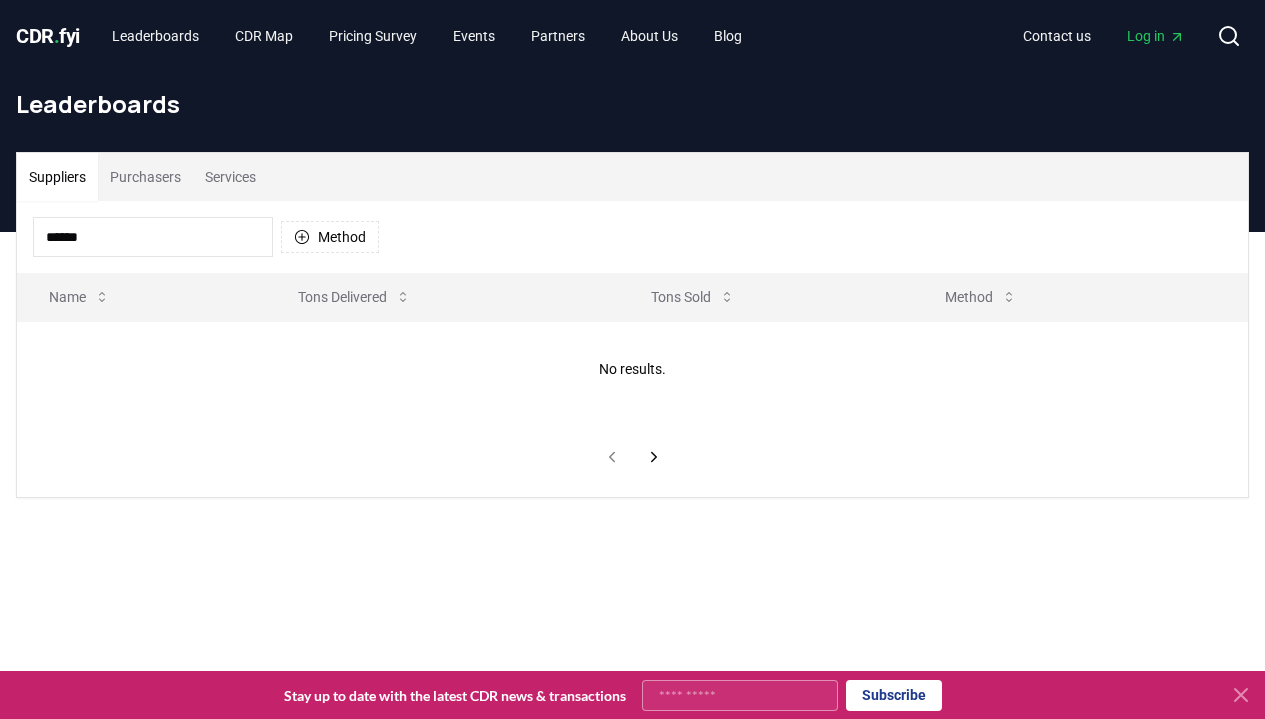 type on "*******" 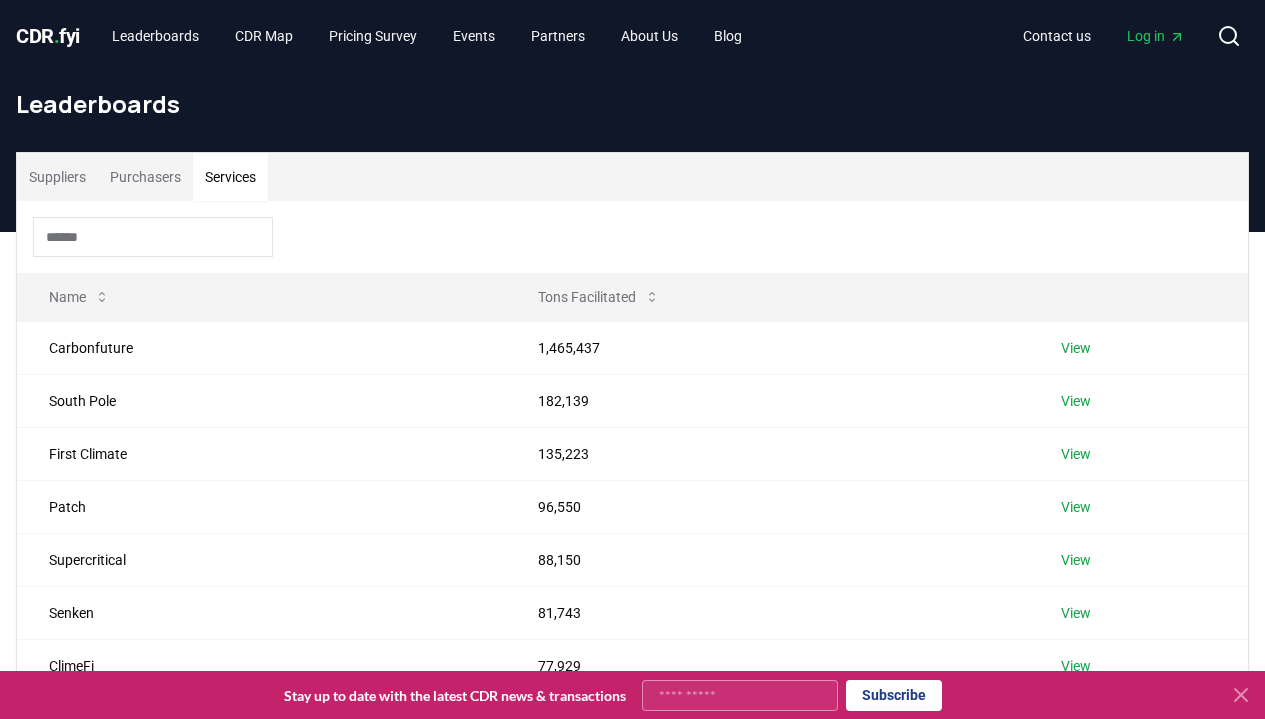 click on "Services" at bounding box center [230, 177] 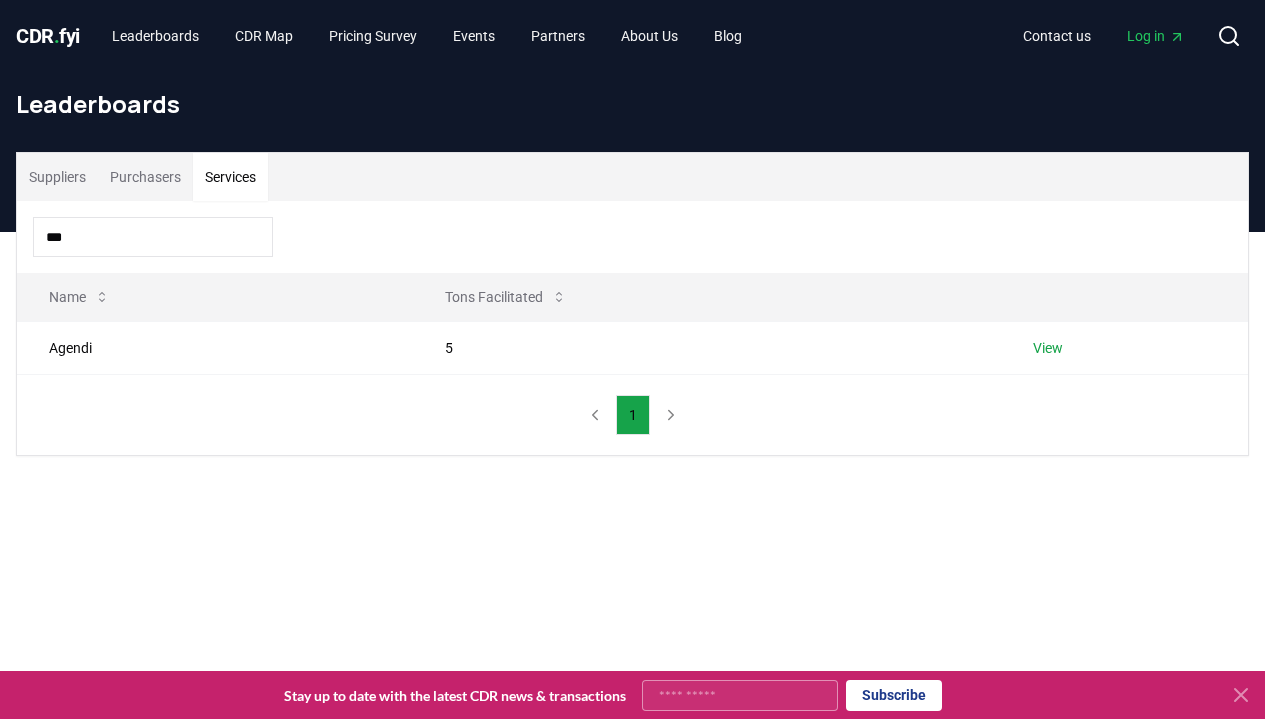 type on "****" 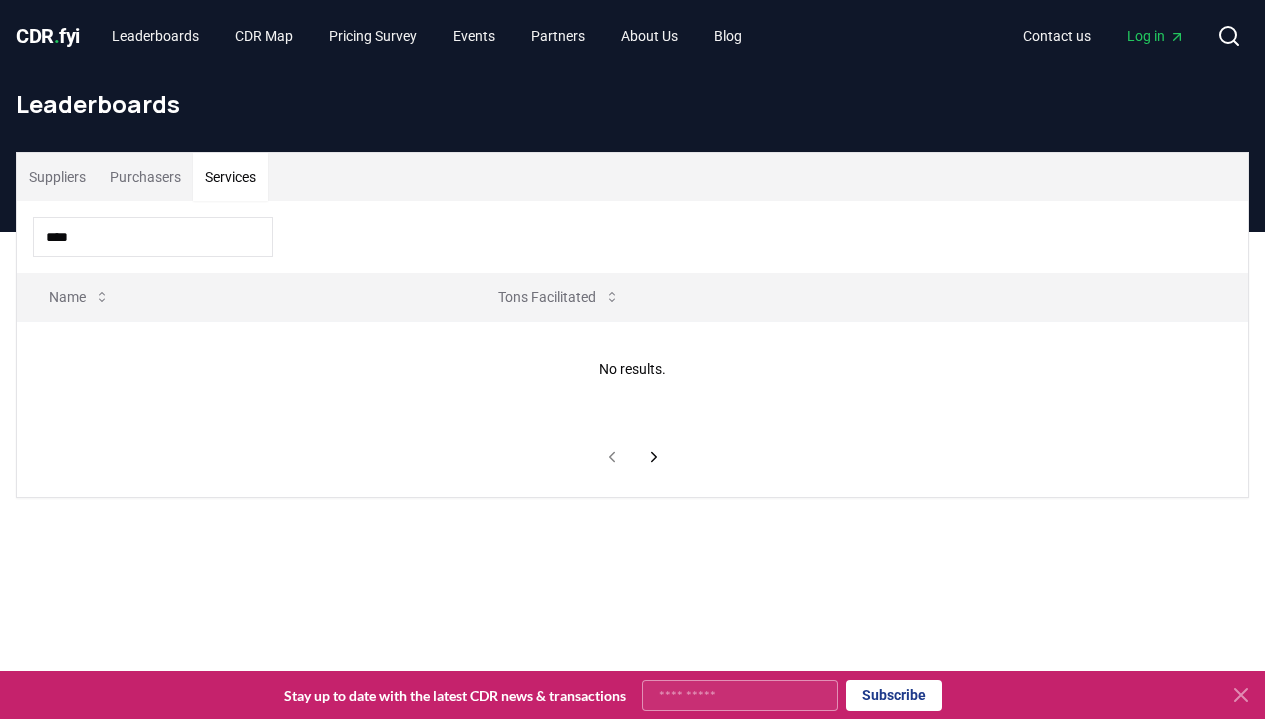 click on "Purchasers" at bounding box center (145, 177) 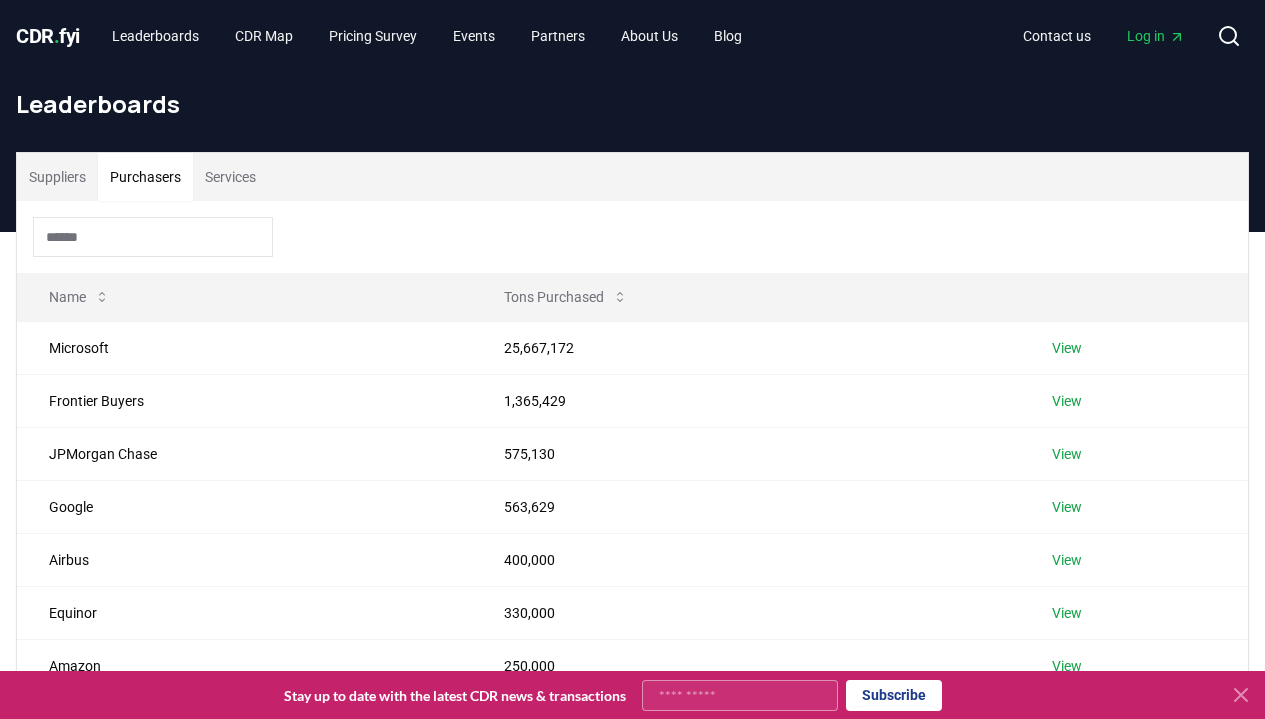 click at bounding box center [153, 237] 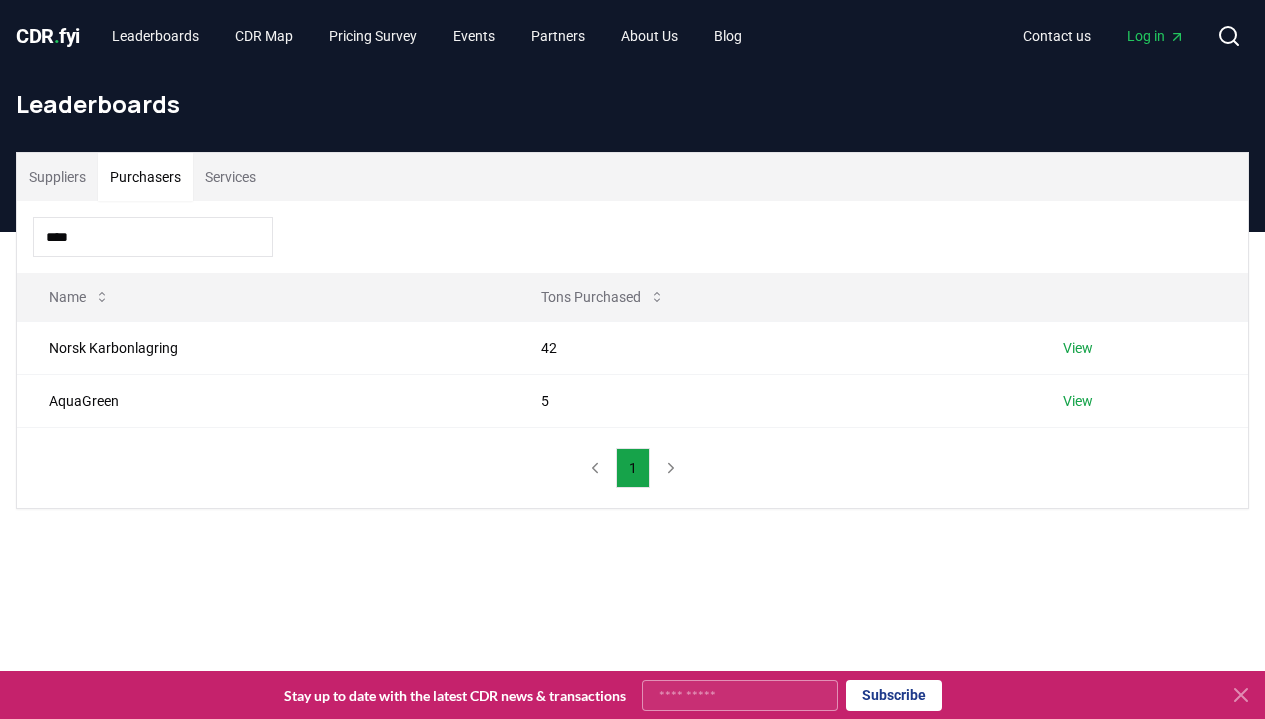 type on "*****" 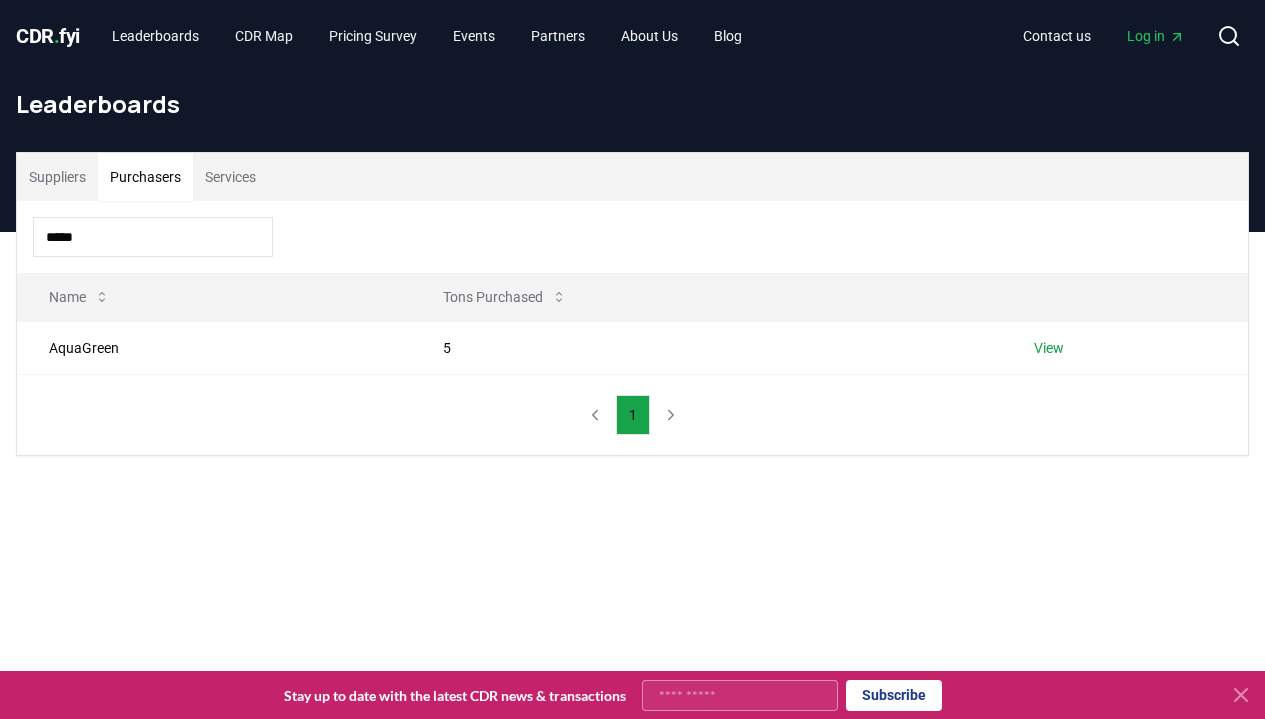 click on "*****" at bounding box center (153, 237) 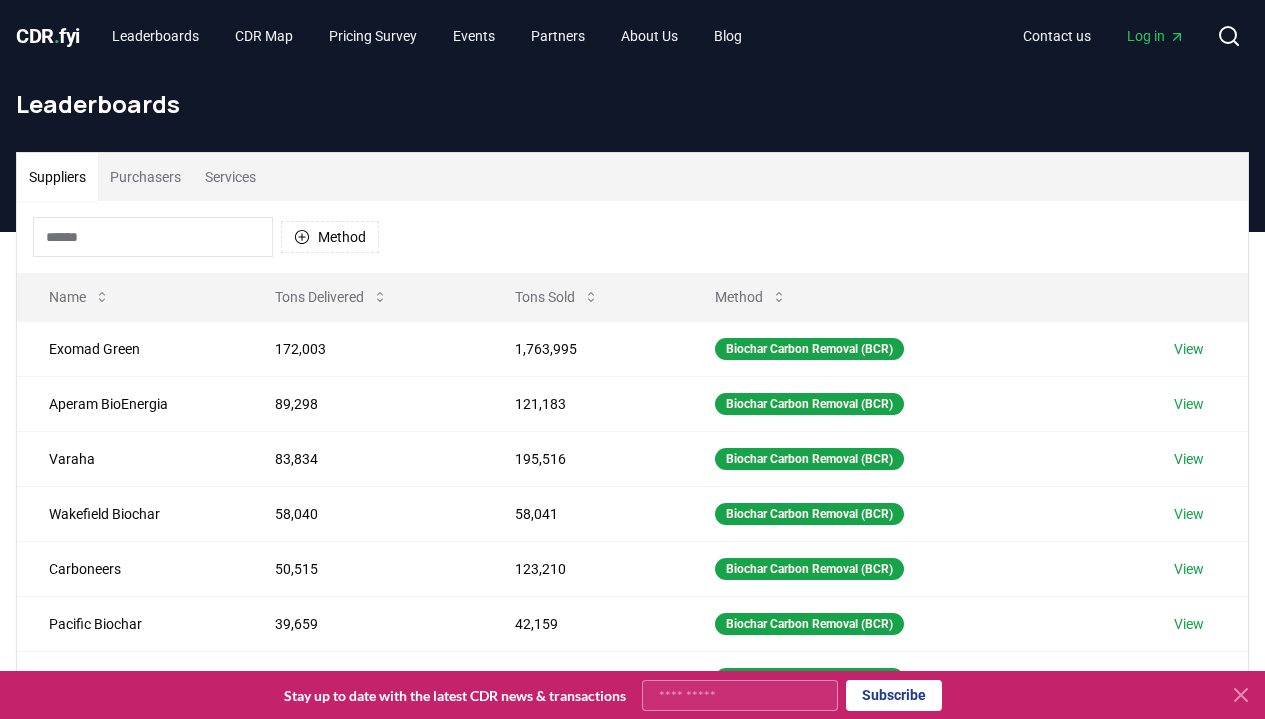 click at bounding box center [153, 237] 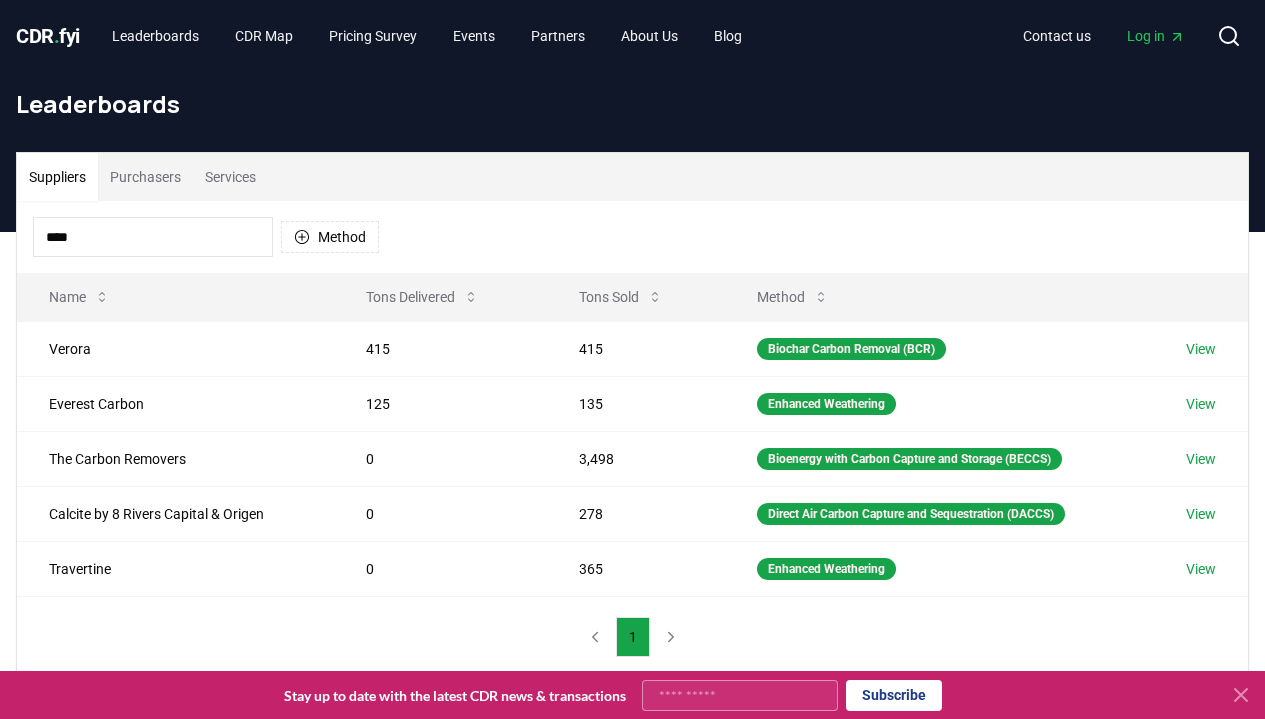 type on "*****" 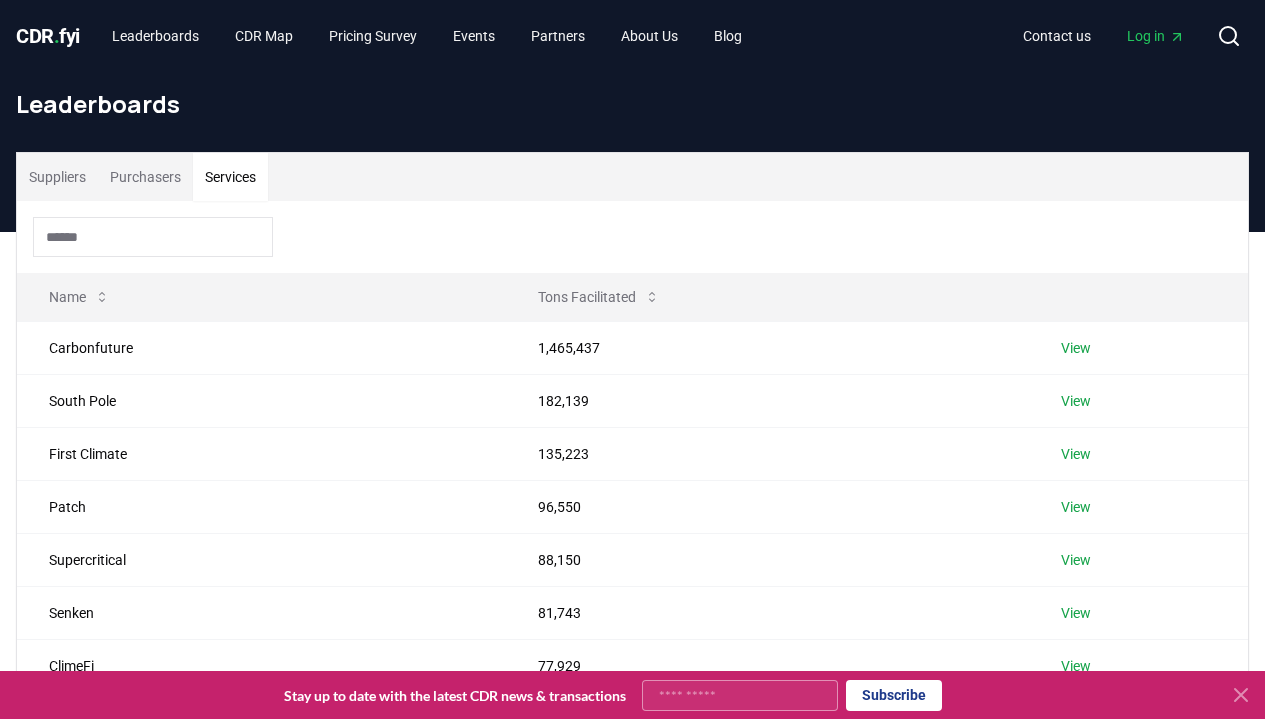 click on "Services" at bounding box center (230, 177) 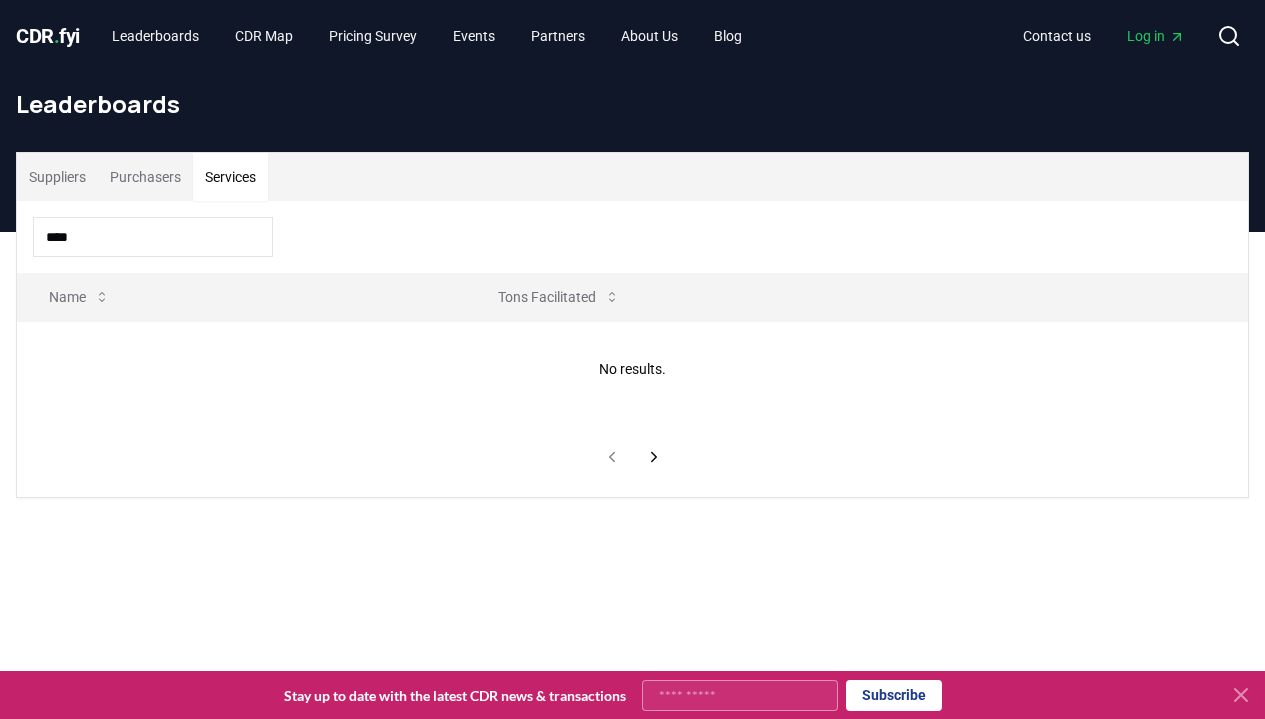 type on "*****" 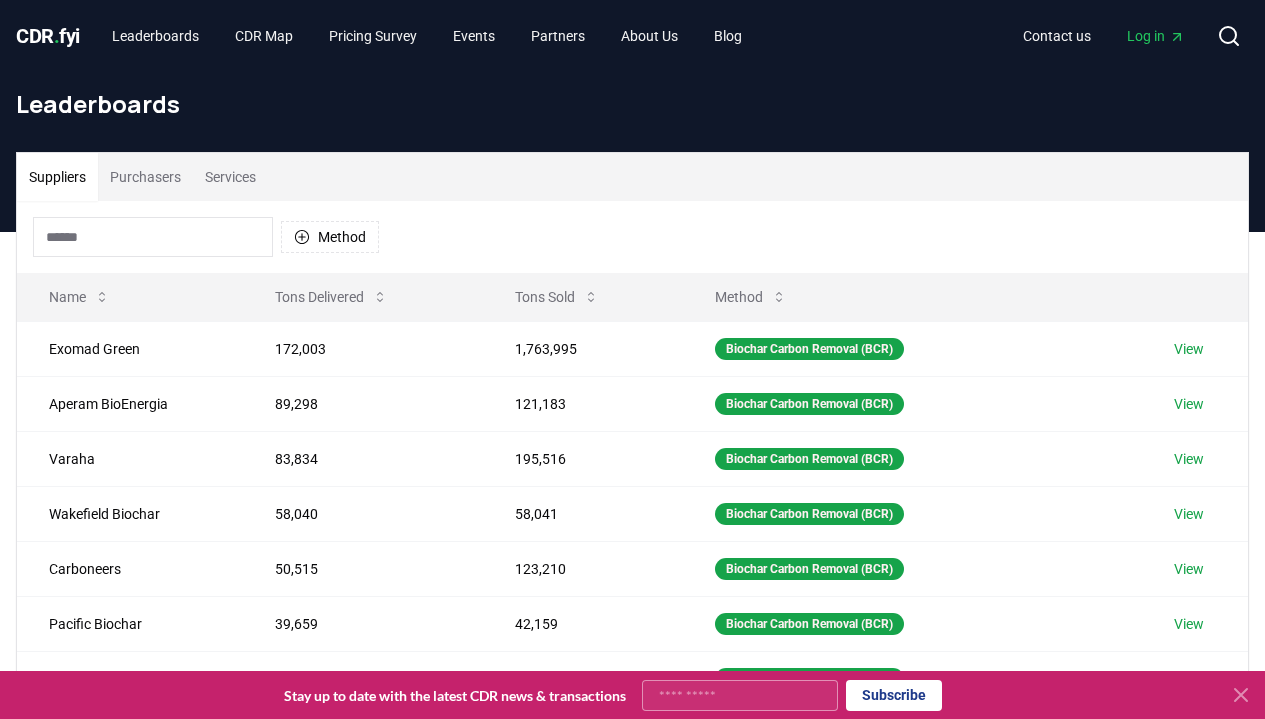click on "Suppliers" at bounding box center [57, 177] 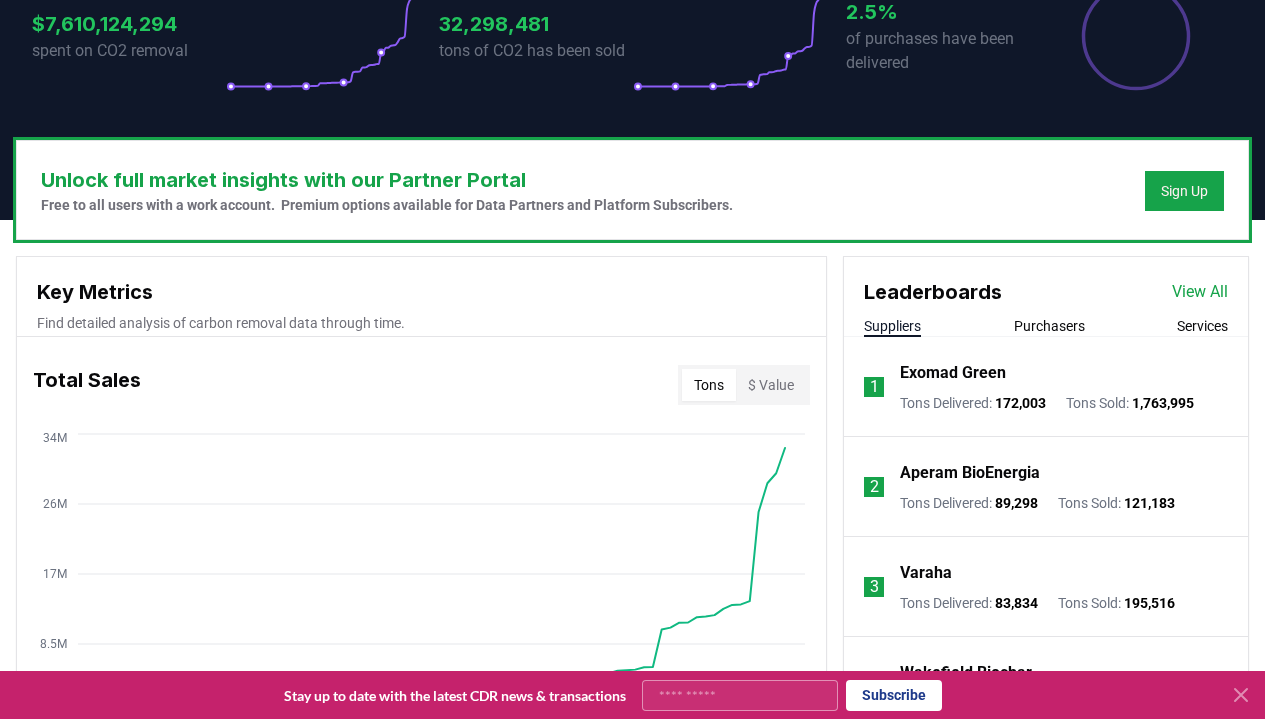 scroll, scrollTop: 500, scrollLeft: 0, axis: vertical 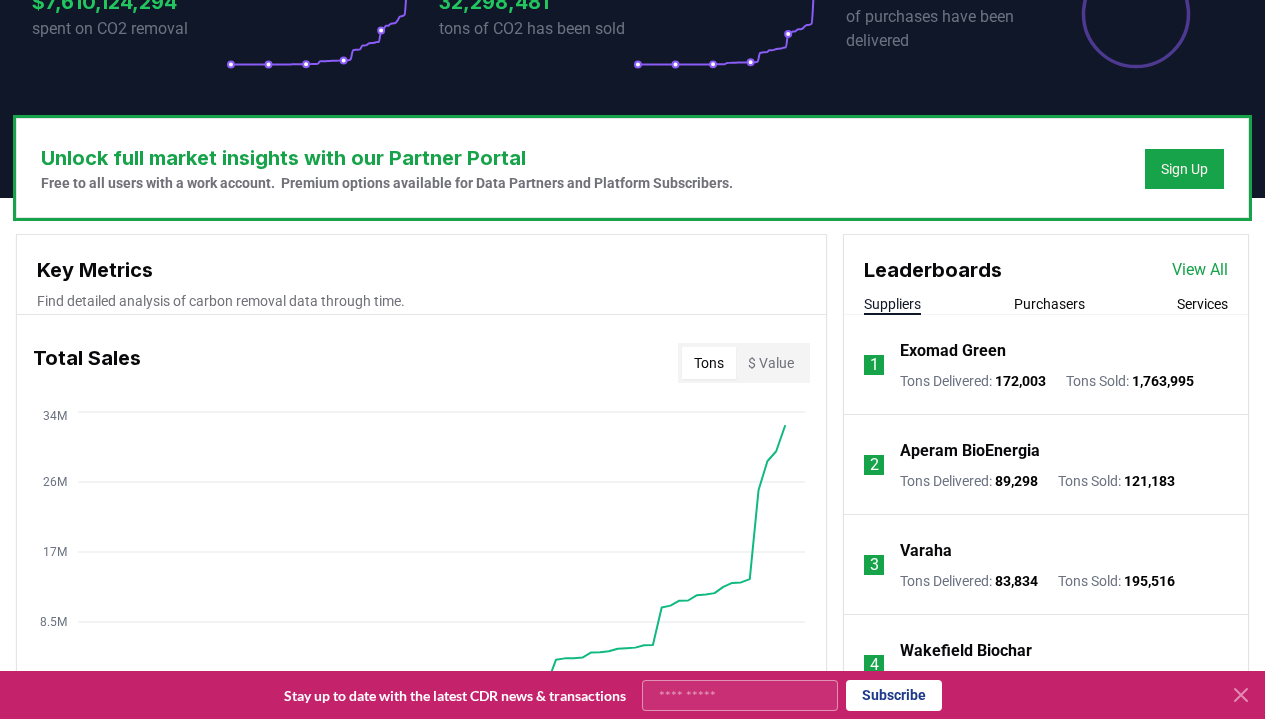click on "Purchasers" at bounding box center [1049, 304] 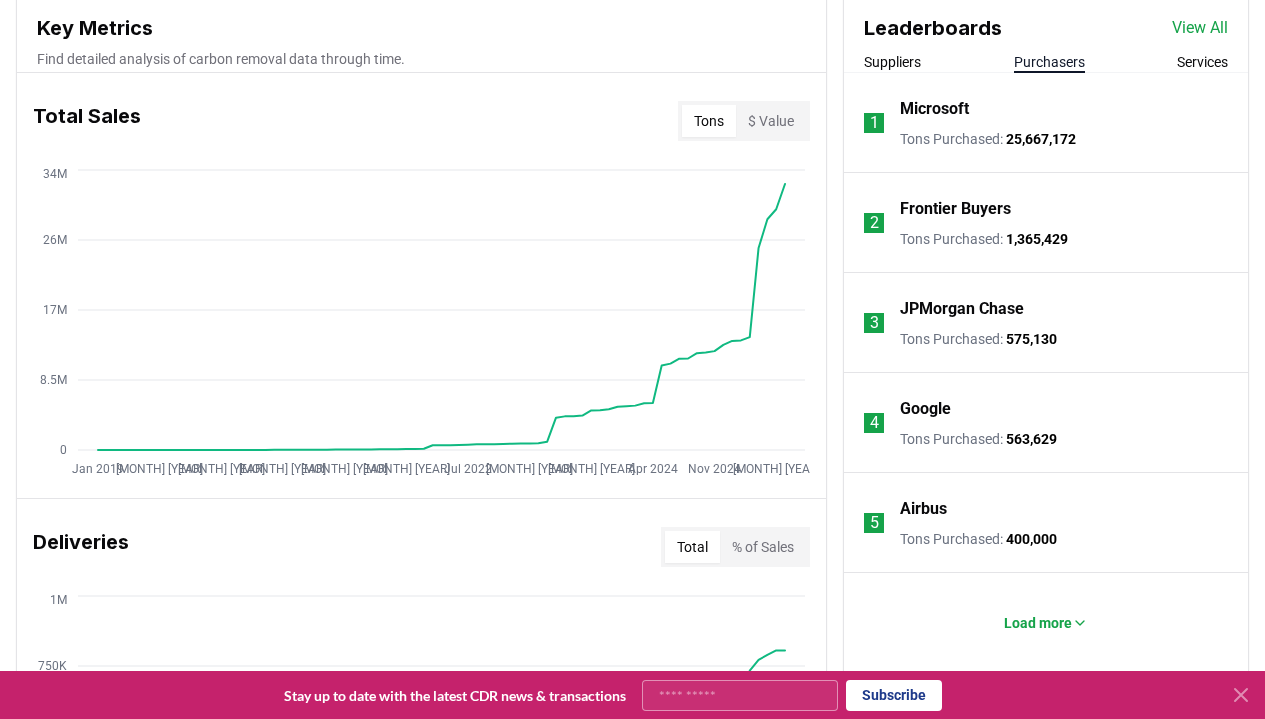 scroll, scrollTop: 738, scrollLeft: 0, axis: vertical 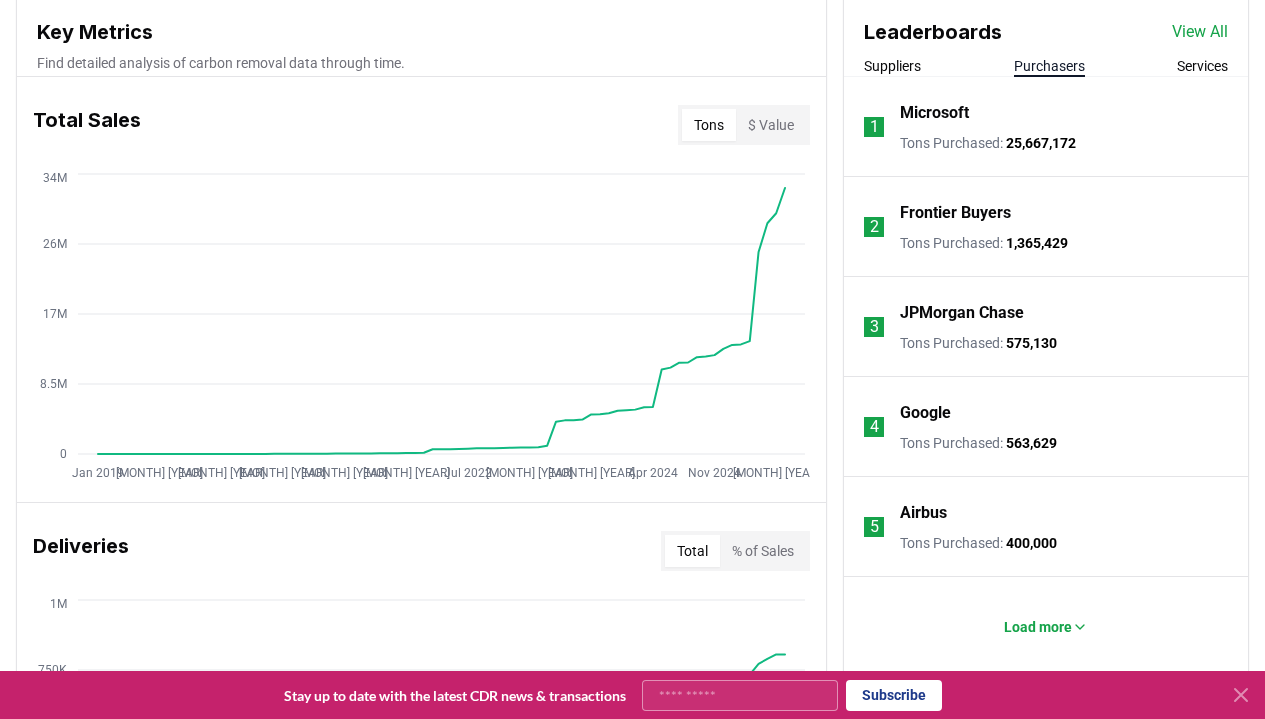 click on "Key Metrics Find detailed analysis of carbon removal data through time. Total Sales Tons $ Value [MONTH] [YEAR] [MONTH] [YEAR] [MONTH] [YEAR] [MONTH] [YEAR] [MONTH] [YEAR] [MONTH] [YEAR] [MONTH] [YEAR] [MONTH] [YEAR] [MONTH] [YEAR] [MONTH] [YEAR] [MONTH] [YEAR] [MONTH] [YEAR] 0 8.5M 17M 26M 34M Deliveries Total % of Sales [MONTH] [YEAR] [MONTH] [YEAR] [MONTH] [YEAR] [MONTH] [YEAR] [MONTH] [YEAR] [MONTH] [YEAR] [MONTH] [YEAR] [MONTH] [YEAR] [MONTH] [YEAR] [MONTH] [YEAR] [MONTH] [YEAR] [MONTH] [YEAR] 0 250K 500K 750K 1M Price Index By Method Aggregate $350 $700 $1.1K $1.4K Purchasers 593 Suppliers 573 Marketplaces, Registries, & Services 221 Orders 5179 Leaderboards View All Suppliers Purchasers Services 1 Microsoft Tons Purchased : 25,667,172 2 Frontier Buyers Tons Purchased : 1,365,429 3 JPMorgan Chase Tons Purchased : 575,130 4 Google Tons Purchased : 563,629 5 Airbus Tons Purchased : 400,000 Load more Latest Purchases Glad Technologies Ltd purchased 1 tons from Restord Ltd Frontier Buyers purchased 116,000 tons from Arbor Microsoft purchased 2,950,000 tons from Gaia ProjectCo Not Disclosed purchased 100 tons from" at bounding box center (632, 738) 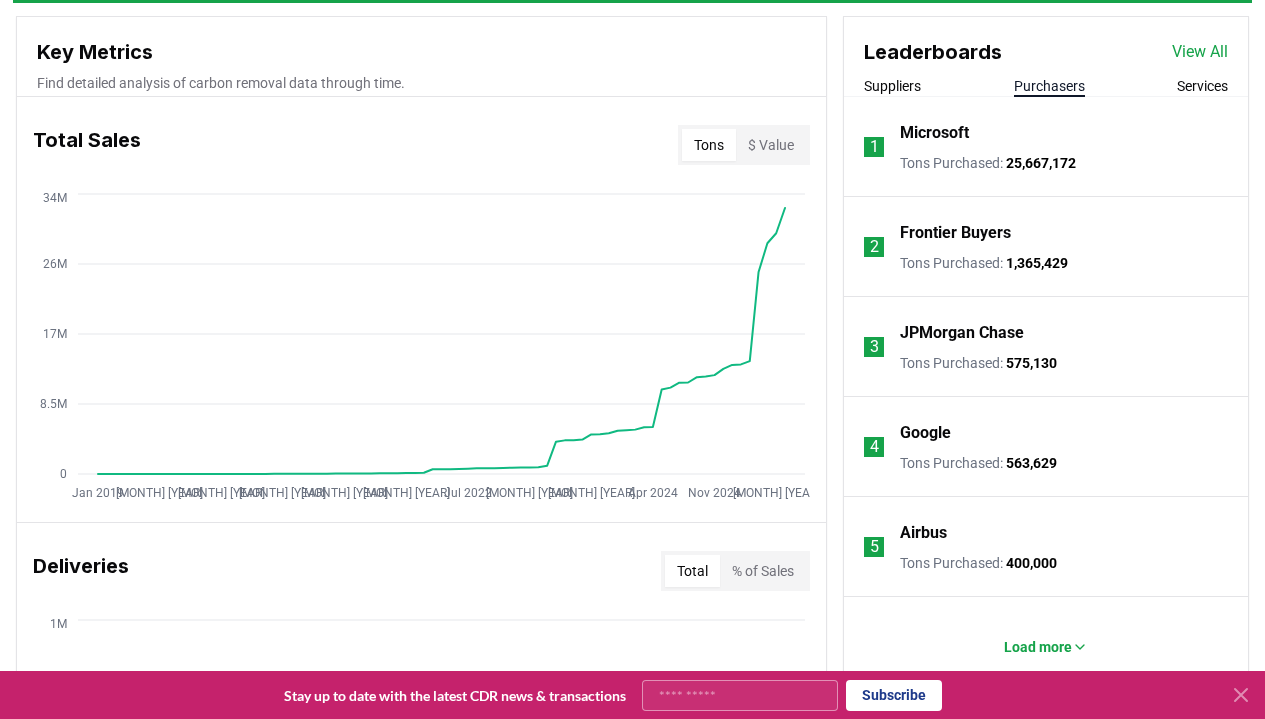 click on "$ Value" at bounding box center [771, 145] 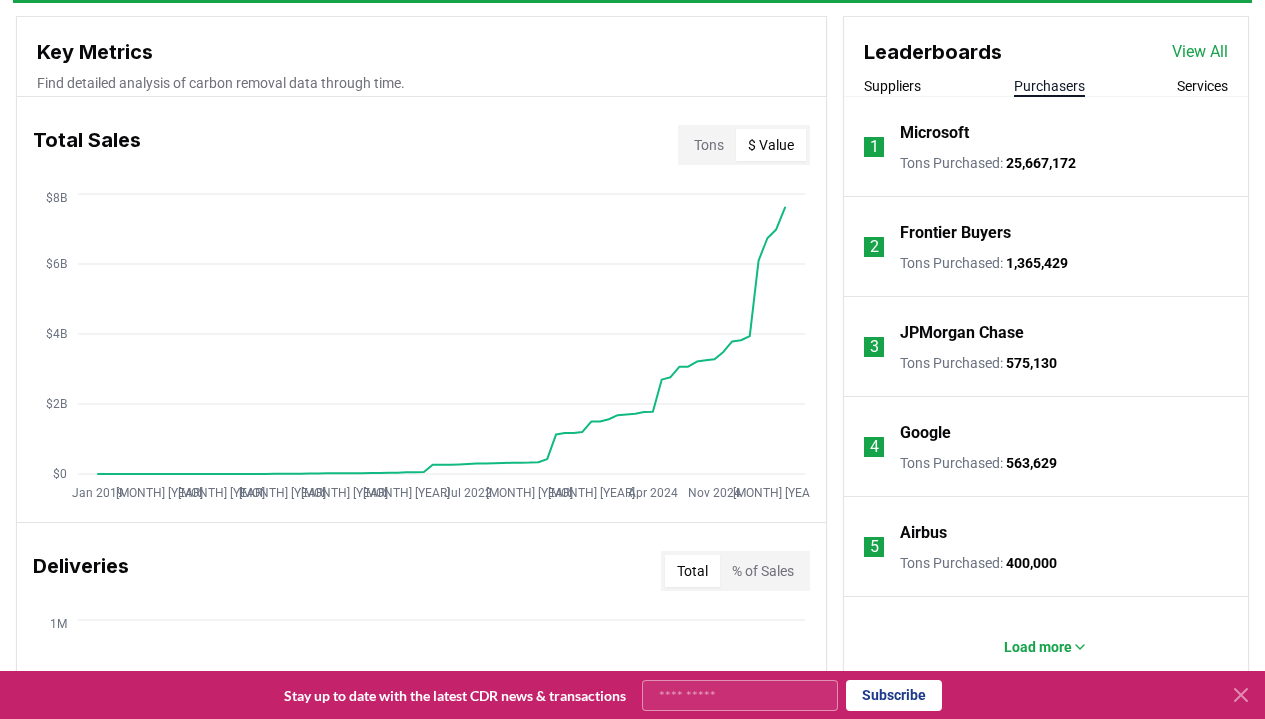 click on "Key Metrics Find detailed analysis of carbon removal data through time. Total Sales Tons $ Value [MONTH] [YEAR] [MONTH] [YEAR] [MONTH] [YEAR] [MONTH] [YEAR] [MONTH] [YEAR] [MONTH] [YEAR] [MONTH] [YEAR] [MONTH] [YEAR] [MONTH] [YEAR] [MONTH] [YEAR] [MONTH] [YEAR] [MONTH] [YEAR] 0 $2B $4B $6B $8B Deliveries Total % of Sales [MONTH] [YEAR] [MONTH] [YEAR] [MONTH] [YEAR] [MONTH] [YEAR] [MONTH] [YEAR] [MONTH] [YEAR] [MONTH] [YEAR] [MONTH] [YEAR] [MONTH] [YEAR] [MONTH] [YEAR] [MONTH] [YEAR] [MONTH] [YEAR] 0 250K 500K 750K 1M Price Index By Method Aggregate $350 $700 $1.1K $1.4K Purchasers 593 Suppliers 573 Marketplaces, Registries, & Services 221 Orders 5179 Leaderboards View All Suppliers Purchasers Services 1 Microsoft Tons Purchased : 25,667,172 2 Frontier Buyers Tons Purchased : 1,365,429 3 JPMorgan Chase Tons Purchased : 575,130 4 Google Tons Purchased : 563,629 5 Airbus Tons Purchased : 400,000 Load more Latest Purchases Glad Technologies Ltd purchased 1 tons from Restord Ltd Frontier Buyers purchased 116,000 tons from Arbor Microsoft purchased 2,950,000 tons from Gaia ProjectCo Not Disclosed purchased 100 tons from" at bounding box center (632, 758) 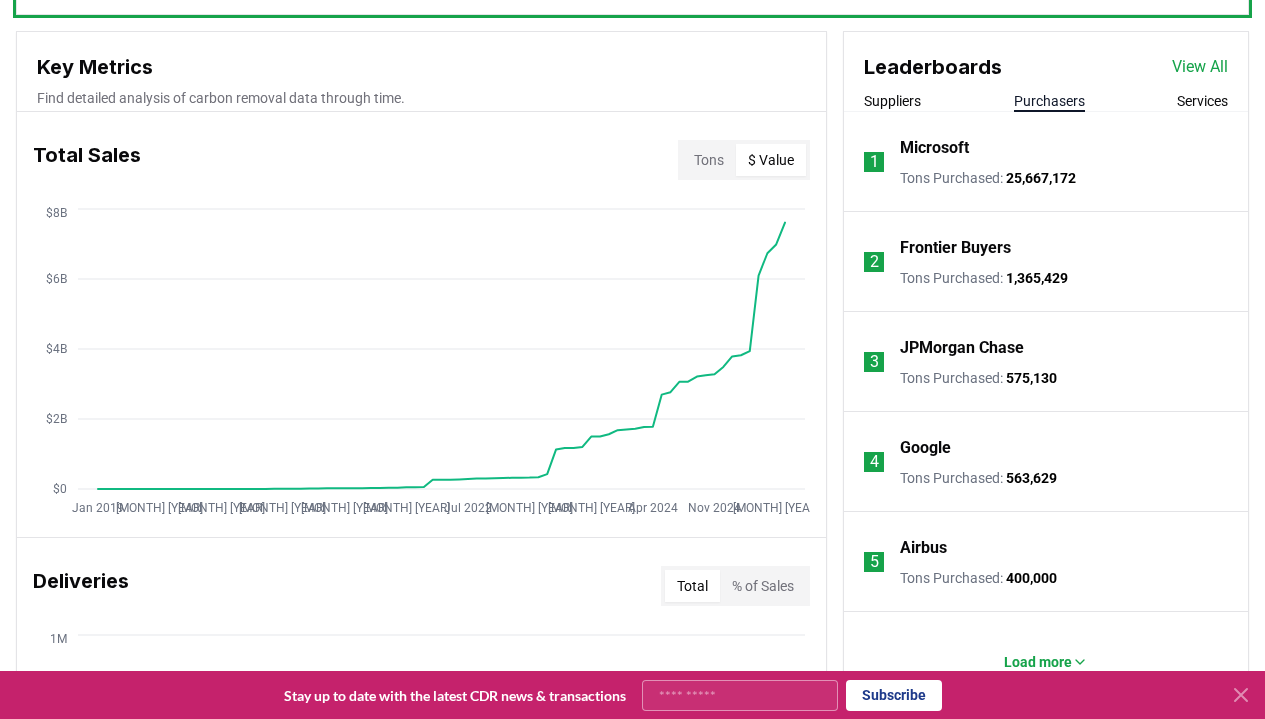 scroll, scrollTop: 670, scrollLeft: 0, axis: vertical 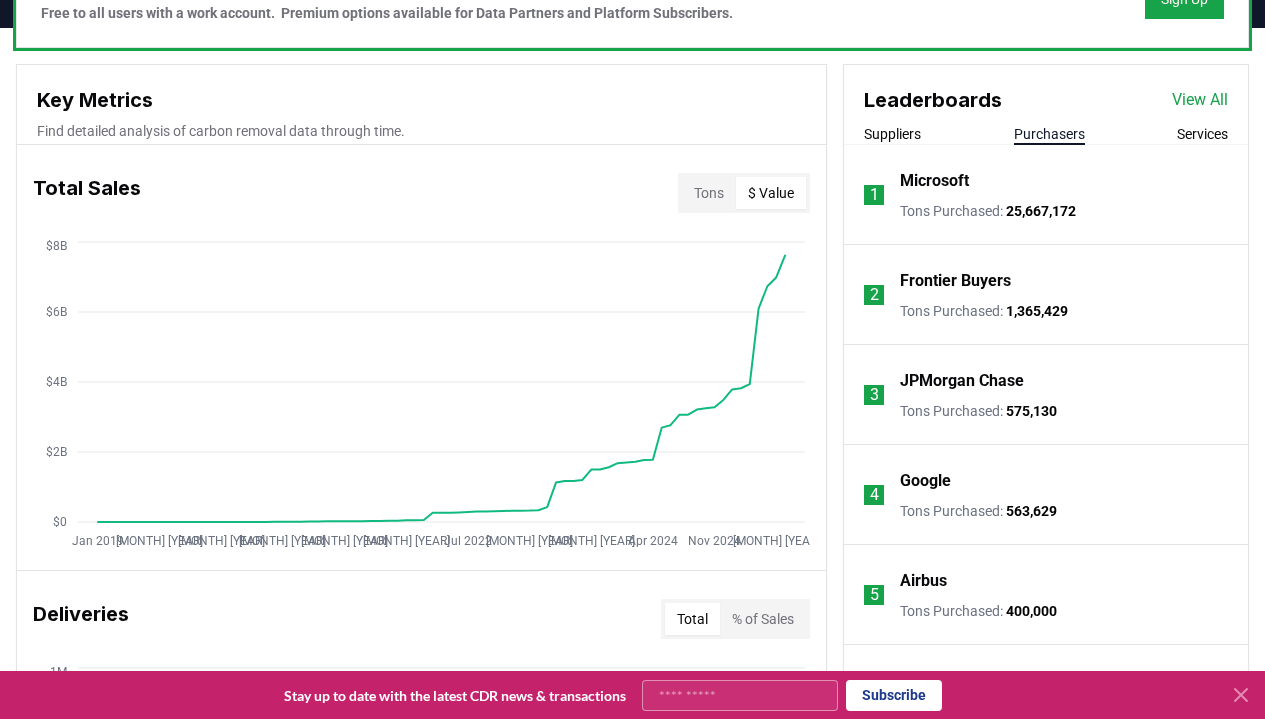 click on "Key Metrics Find detailed analysis of carbon removal data through time. Total Sales Tons $ Value [MONTH] [YEAR] [MONTH] [YEAR] [MONTH] [YEAR] [MONTH] [YEAR] [MONTH] [YEAR] [MONTH] [YEAR] [MONTH] [YEAR] [MONTH] [YEAR] [MONTH] [YEAR] [MONTH] [YEAR] [MONTH] [YEAR] [MONTH] [YEAR] 0 $2B $4B $6B $8B Deliveries Total % of Sales [MONTH] [YEAR] [MONTH] [YEAR] [MONTH] [YEAR] [MONTH] [YEAR] [MONTH] [YEAR] [MONTH] [YEAR] [MONTH] [YEAR] [MONTH] [YEAR] [MONTH] [YEAR] [MONTH] [YEAR] [MONTH] [YEAR] [MONTH] [YEAR] 0 250K 500K 750K 1M Price Index By Method Aggregate $350 $700 $1.1K $1.4K Purchasers 593 Suppliers 573 Marketplaces, Registries, & Services 221 Orders 5179 Leaderboards View All Suppliers Purchasers Services 1 Microsoft Tons Purchased : 25,667,172 2 Frontier Buyers Tons Purchased : 1,365,429 3 JPMorgan Chase Tons Purchased : 575,130 4 Google Tons Purchased : 563,629 5 Airbus Tons Purchased : 400,000 Load more Latest Purchases Glad Technologies Ltd purchased 1 tons from Restord Ltd Frontier Buyers purchased 116,000 tons from Arbor Microsoft purchased 2,950,000 tons from Gaia ProjectCo Not Disclosed purchased 100 tons from" at bounding box center (632, 806) 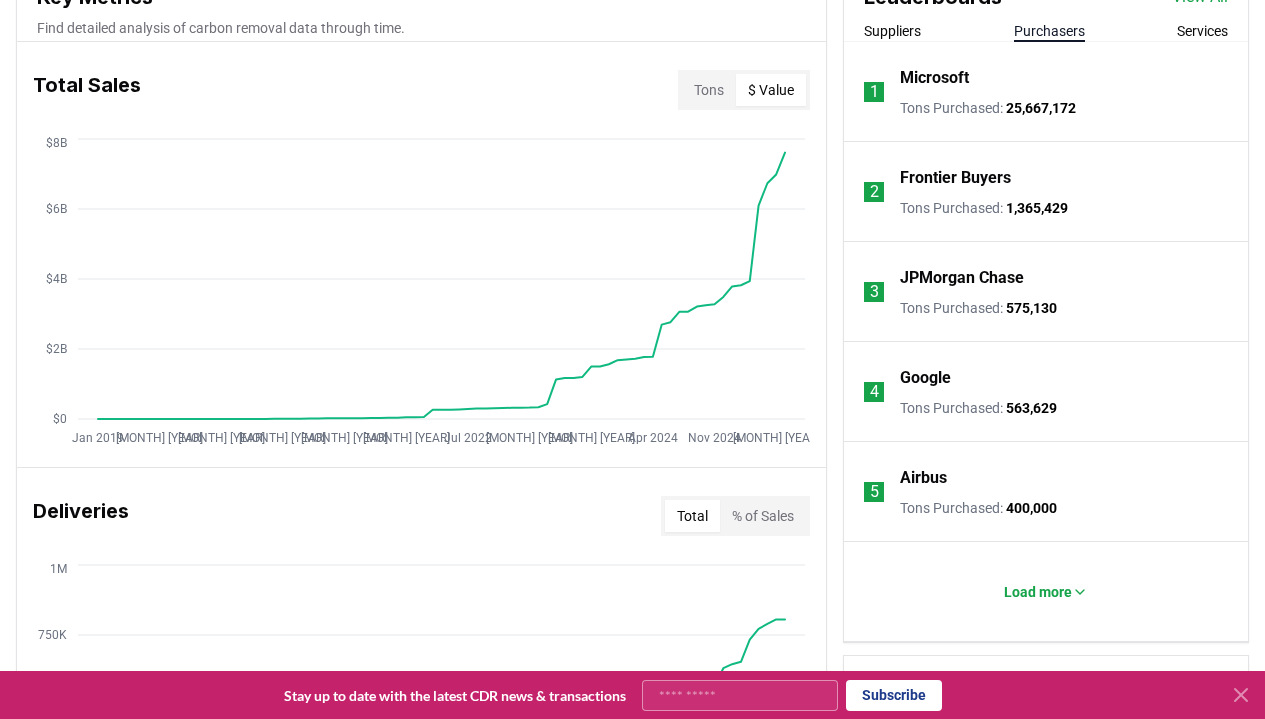 scroll, scrollTop: 745, scrollLeft: 0, axis: vertical 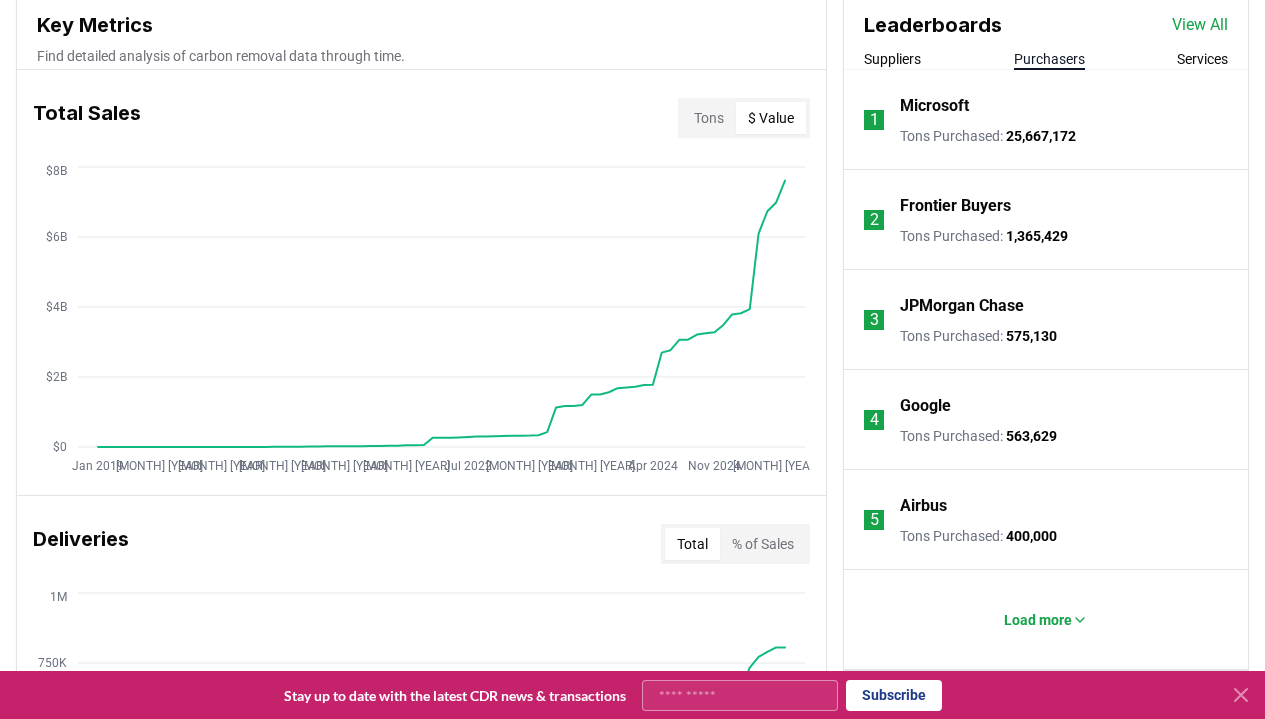 click on "Key Metrics Find detailed analysis of carbon removal data through time. Total Sales Tons $ Value [MONTH] [YEAR] [MONTH] [YEAR] [MONTH] [YEAR] [MONTH] [YEAR] [MONTH] [YEAR] [MONTH] [YEAR] [MONTH] [YEAR] [MONTH] [YEAR] [MONTH] [YEAR] [MONTH] [YEAR] [MONTH] [YEAR] [MONTH] [YEAR] 0 $2B $4B $6B $8B Deliveries Total % of Sales [MONTH] [YEAR] [MONTH] [YEAR] [MONTH] [YEAR] [MONTH] [YEAR] [MONTH] [YEAR] [MONTH] [YEAR] [MONTH] [YEAR] [MONTH] [YEAR] [MONTH] [YEAR] [MONTH] [YEAR] [MONTH] [YEAR] [MONTH] [YEAR] 0 250K 500K 750K 1M Price Index By Method Aggregate $350 $700 $1.1K $1.4K Purchasers 593 Suppliers 573 Marketplaces, Registries, & Services 221 Orders 5179 Leaderboards View All Suppliers Purchasers Services 1 Microsoft Tons Purchased : 25,667,172 2 Frontier Buyers Tons Purchased : 1,365,429 3 JPMorgan Chase Tons Purchased : 575,130 4 Google Tons Purchased : 563,629 5 Airbus Tons Purchased : 400,000 Load more Latest Purchases Glad Technologies Ltd purchased 1 tons from Restord Ltd Frontier Buyers purchased 116,000 tons from Arbor Microsoft purchased 2,950,000 tons from Gaia ProjectCo Not Disclosed purchased 100 tons from" at bounding box center (632, 731) 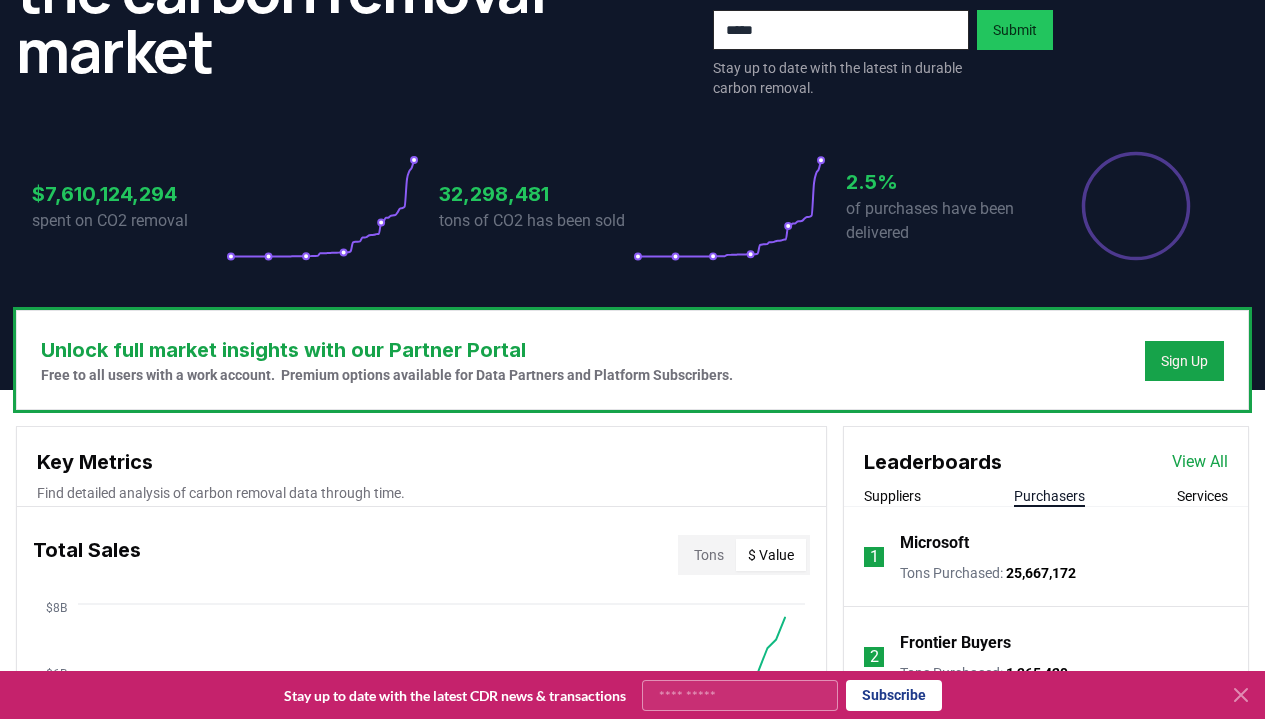 scroll, scrollTop: 496, scrollLeft: 0, axis: vertical 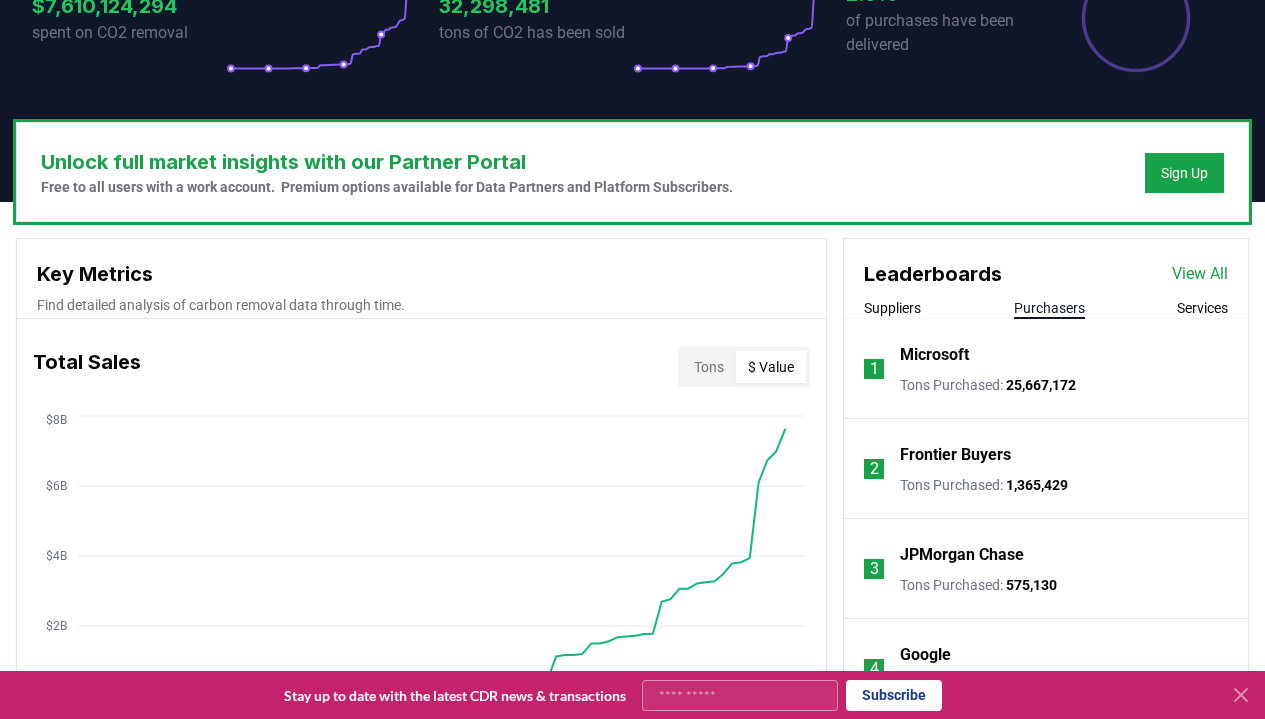click on "View All" at bounding box center (1200, 274) 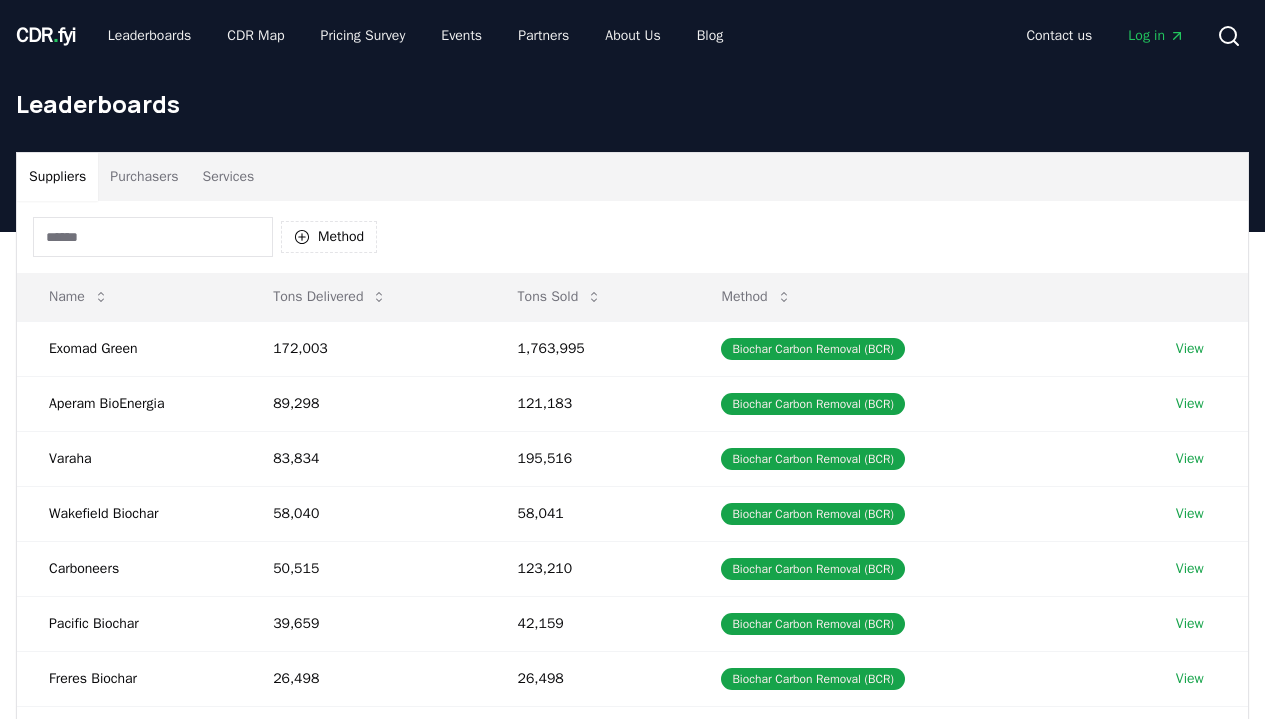 scroll, scrollTop: 0, scrollLeft: 0, axis: both 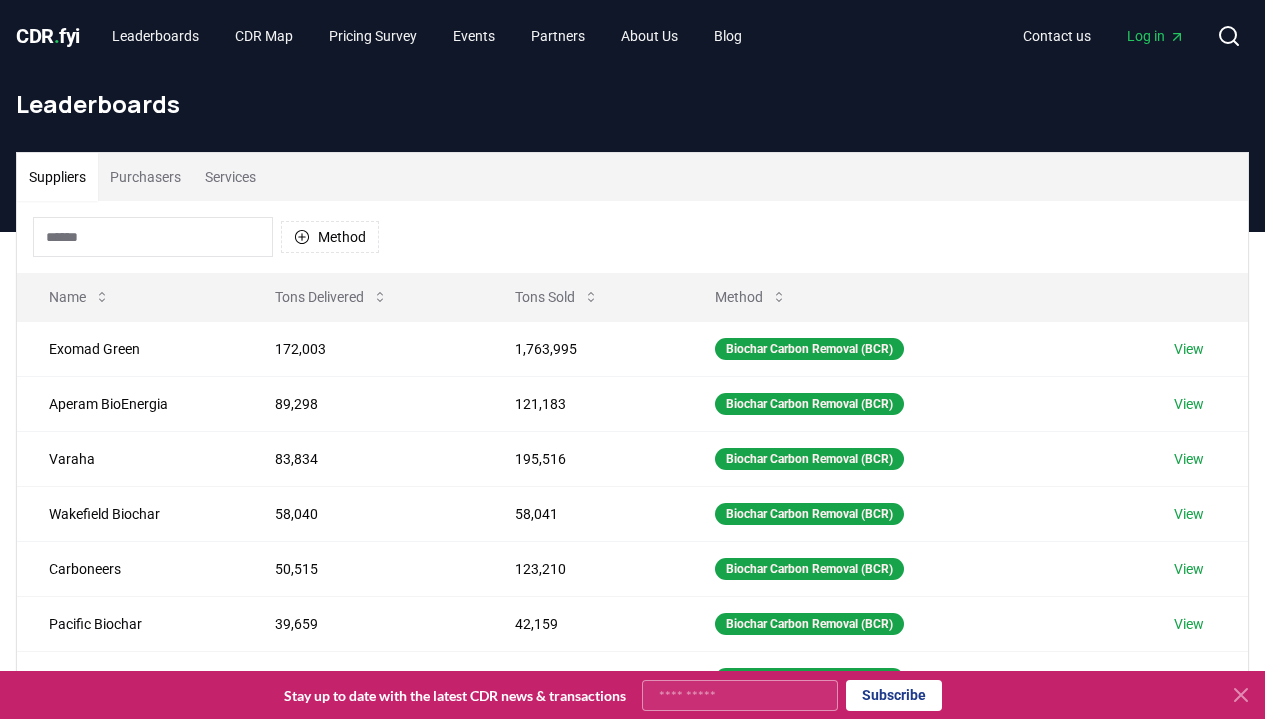 click at bounding box center (153, 237) 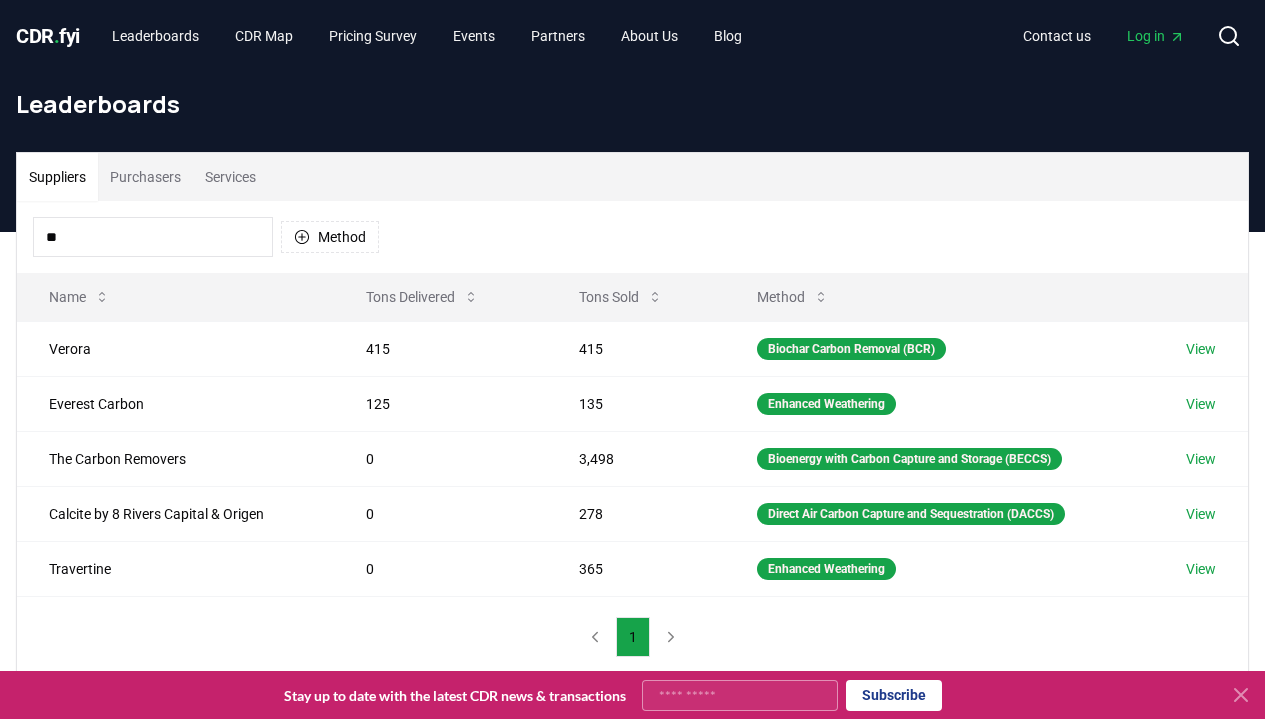 type on "*" 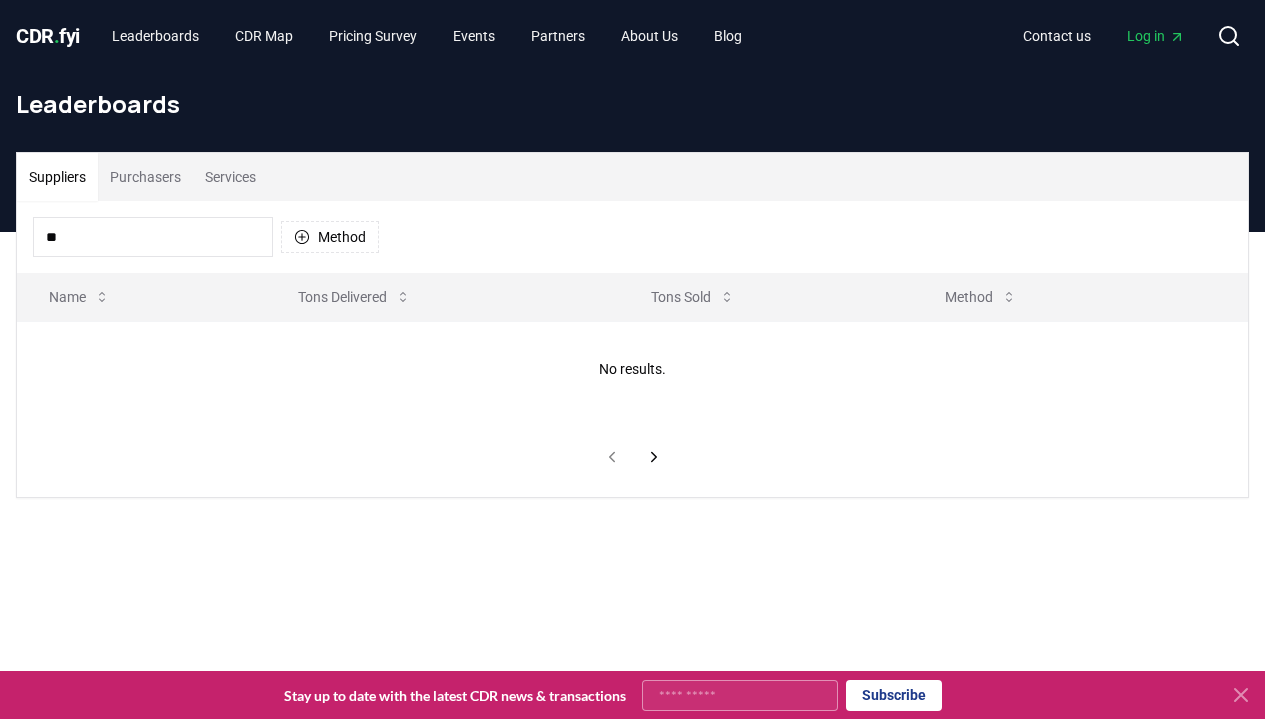 type on "*" 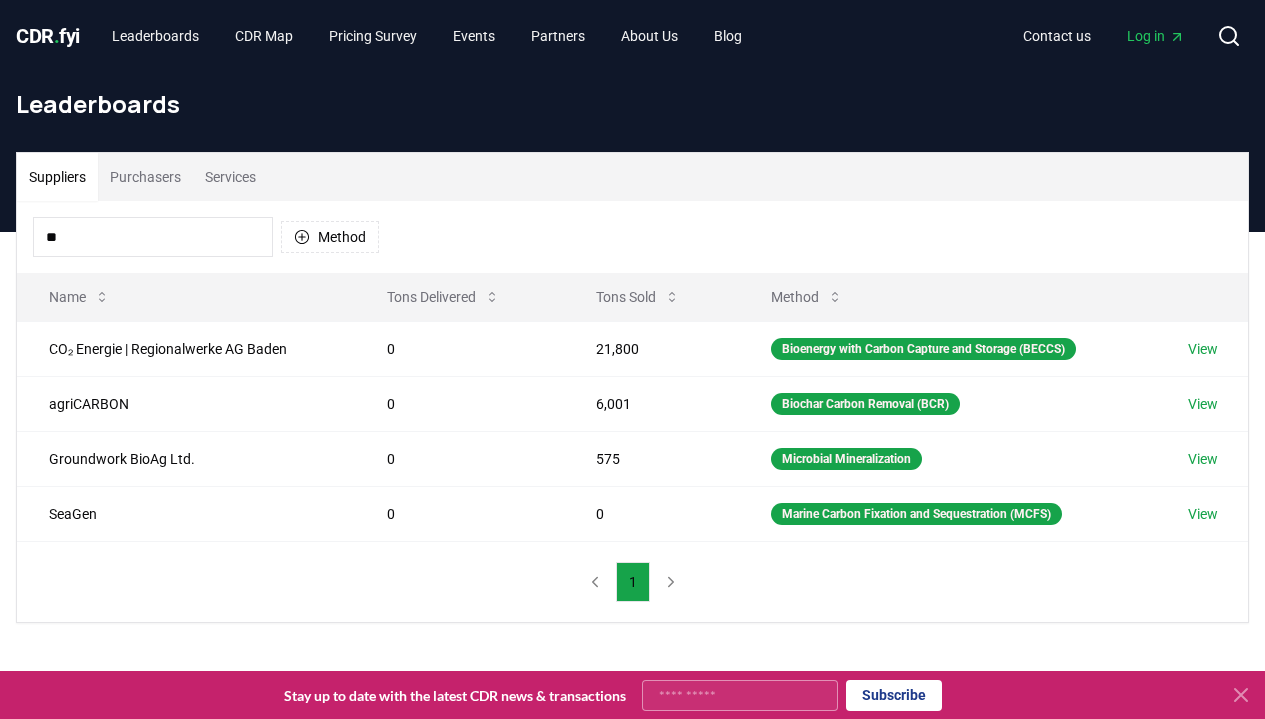 type on "*" 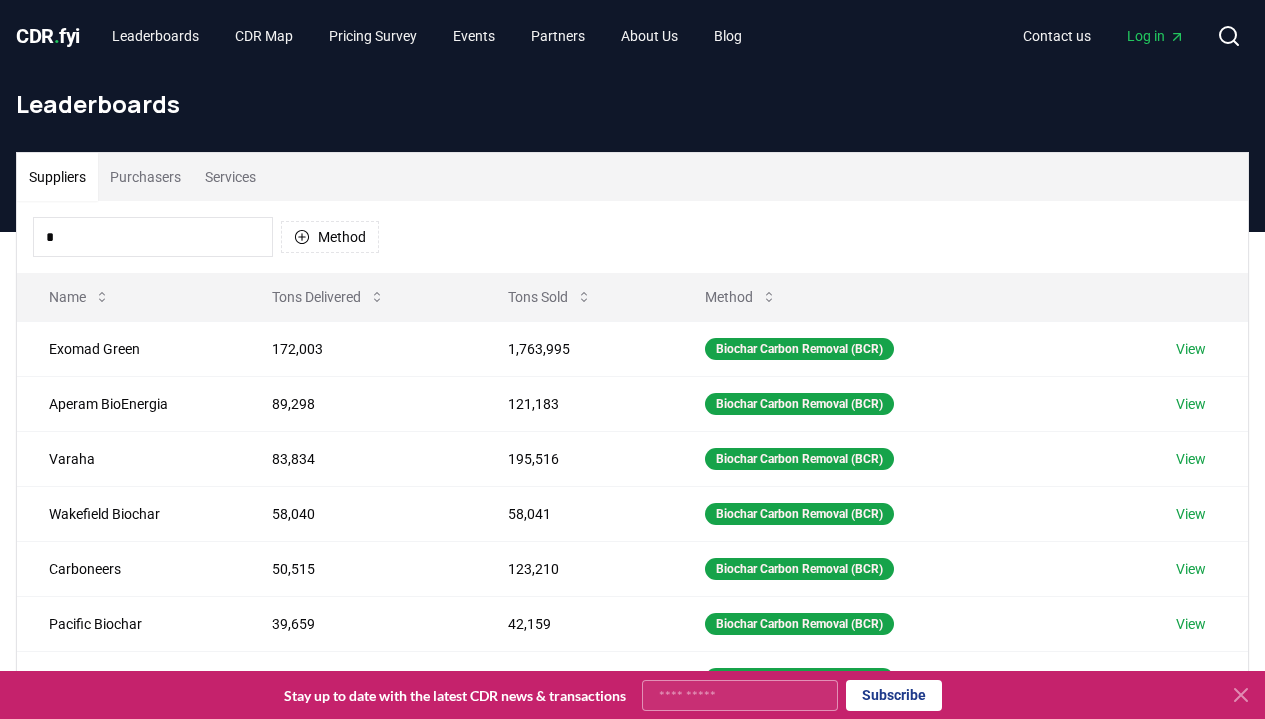 type 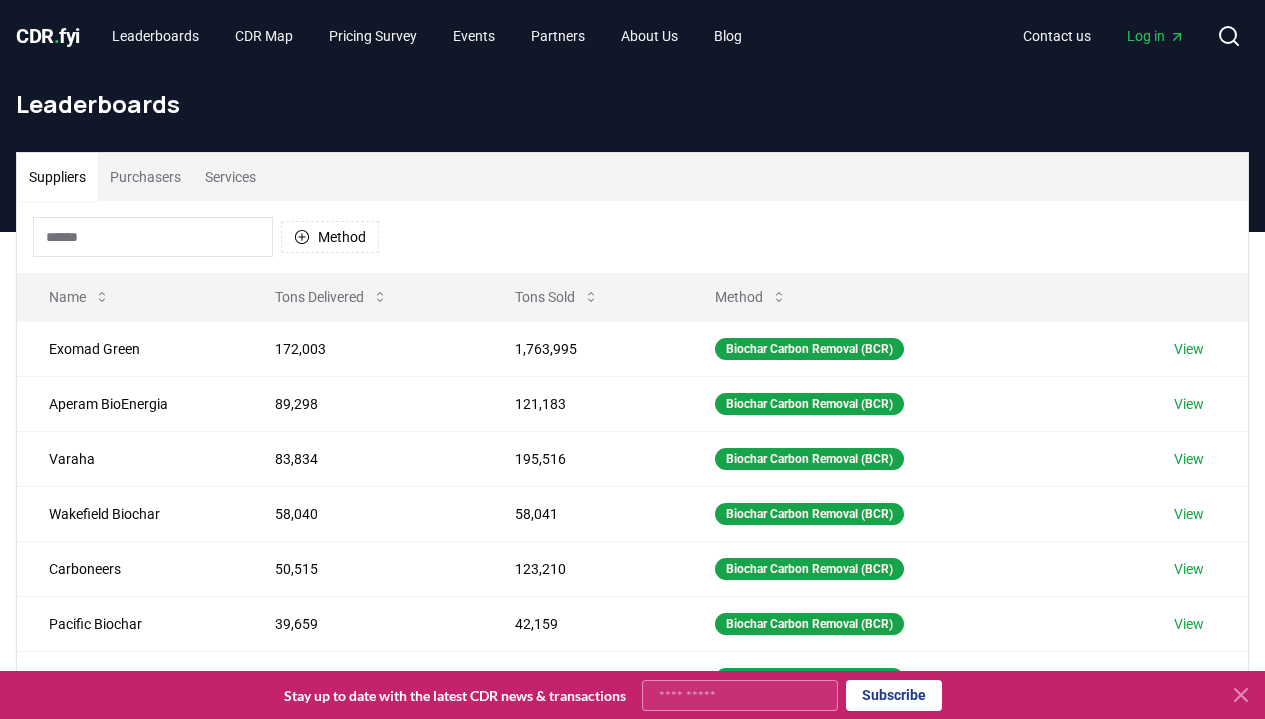 click on "Suppliers Purchasers Services" at bounding box center [632, 177] 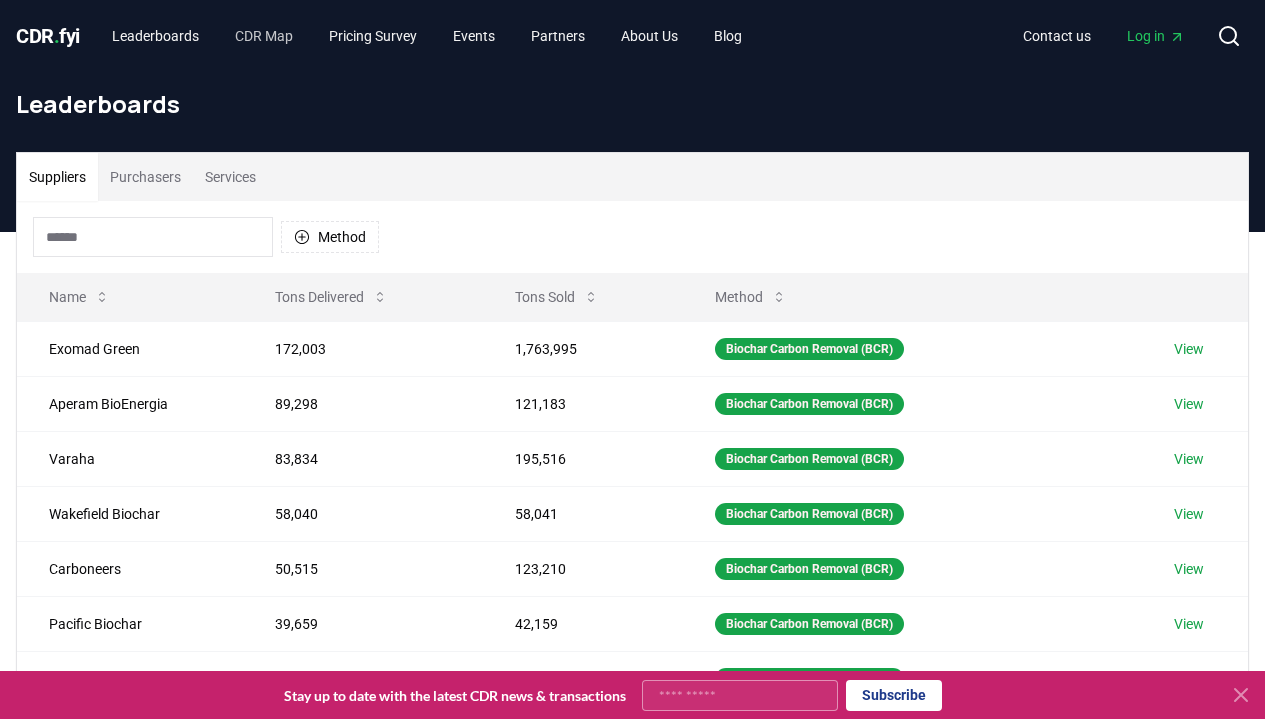 click on "CDR Map" at bounding box center [264, 36] 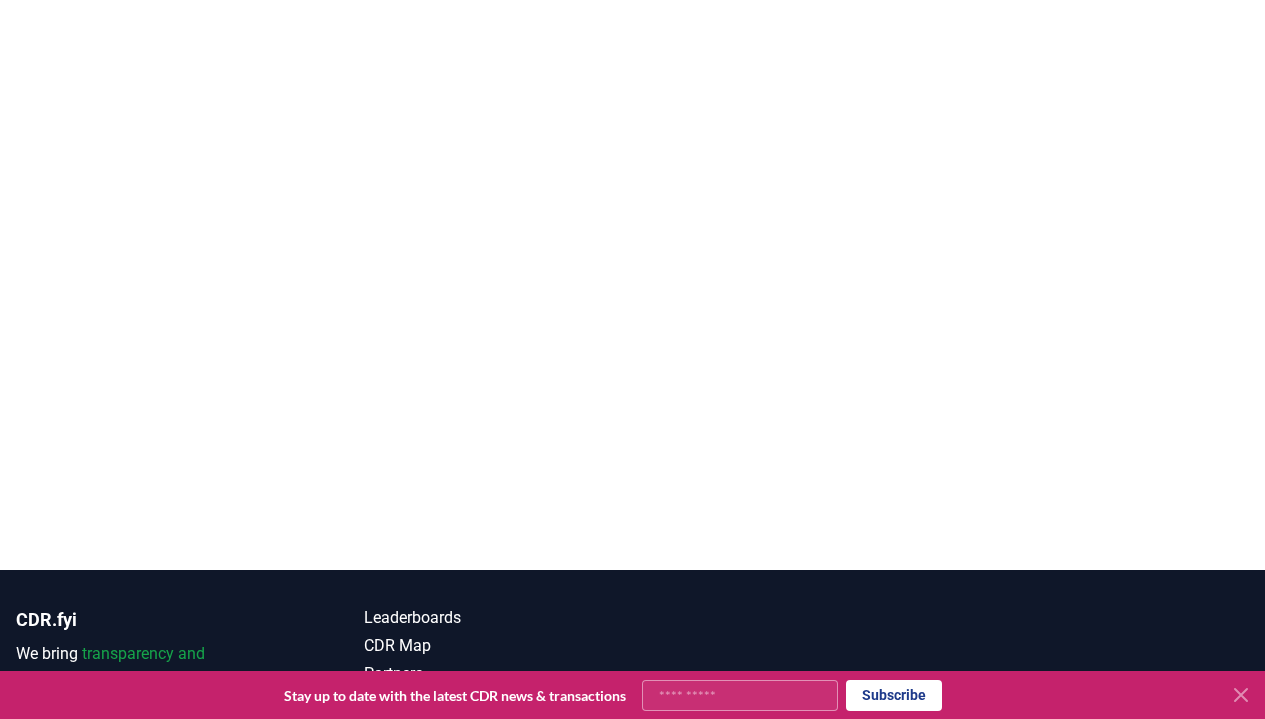 scroll, scrollTop: 316, scrollLeft: 0, axis: vertical 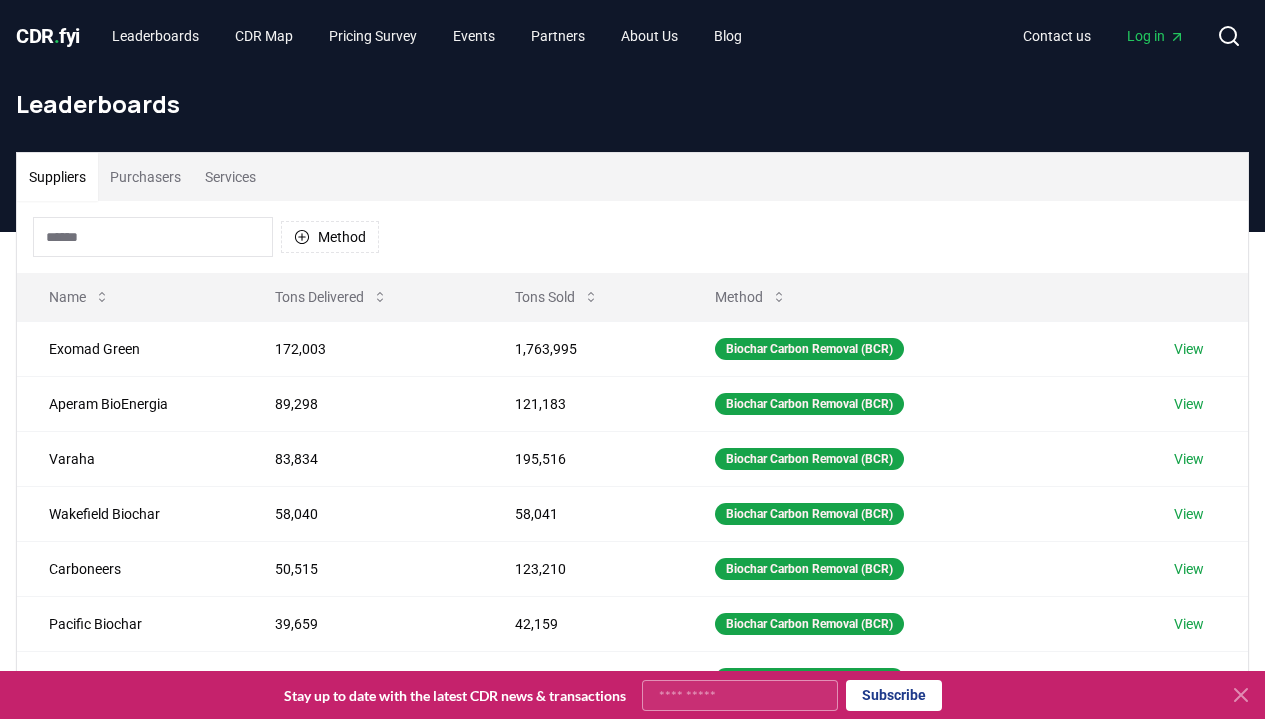 click on "CDR . fyi Leaderboards CDR Map Pricing Survey Events Partners About Us Blog Contact us Log in Search" at bounding box center (632, 36) 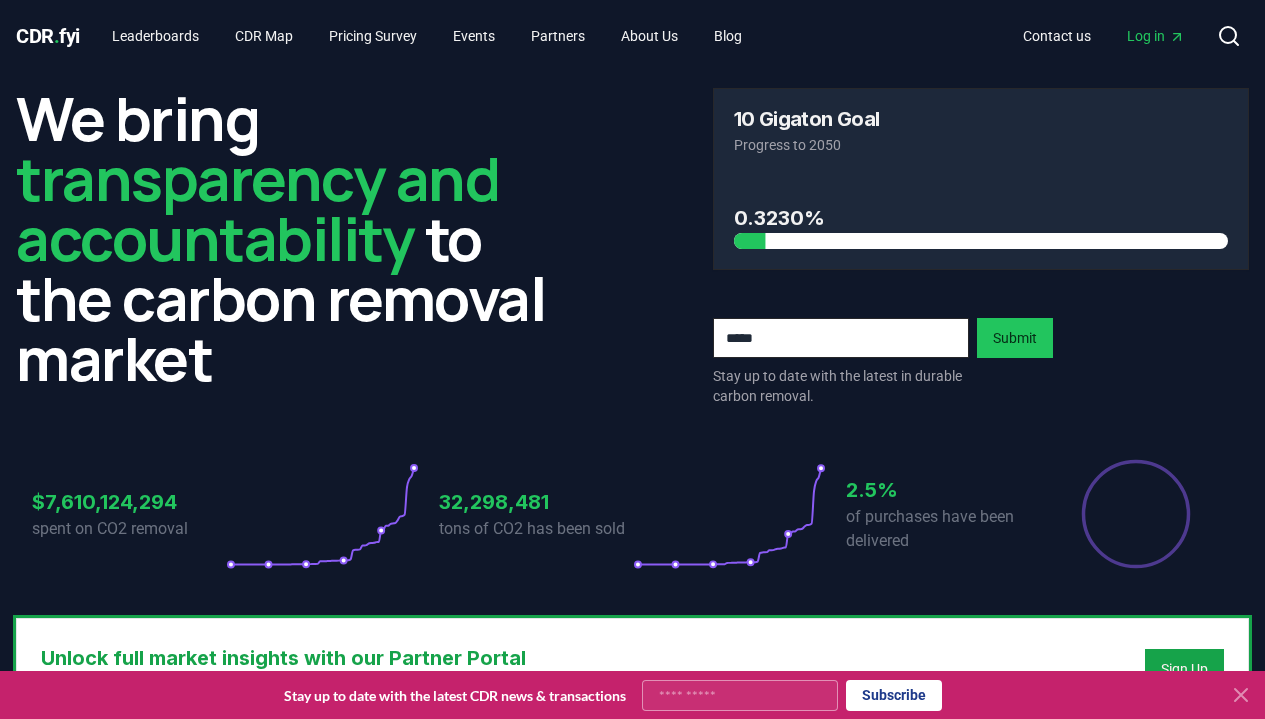 click on "We bring   transparency and accountability   to the carbon removal market" at bounding box center (284, 238) 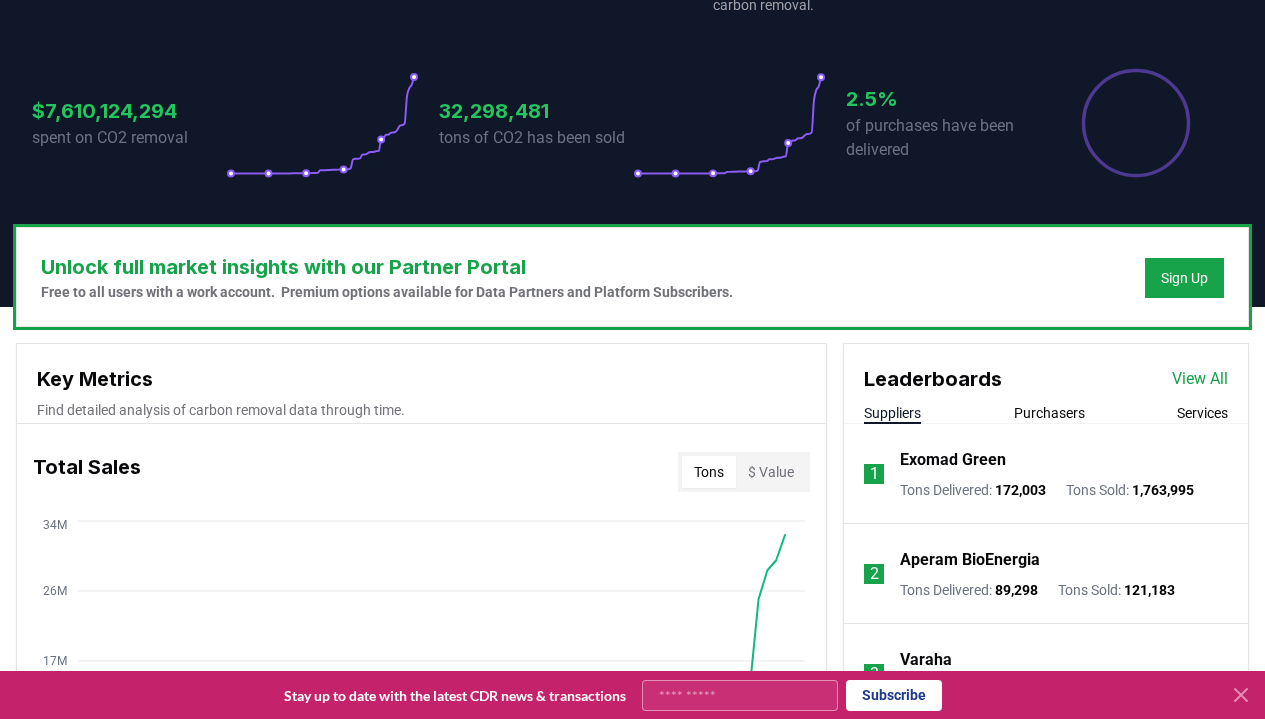 scroll, scrollTop: 592, scrollLeft: 0, axis: vertical 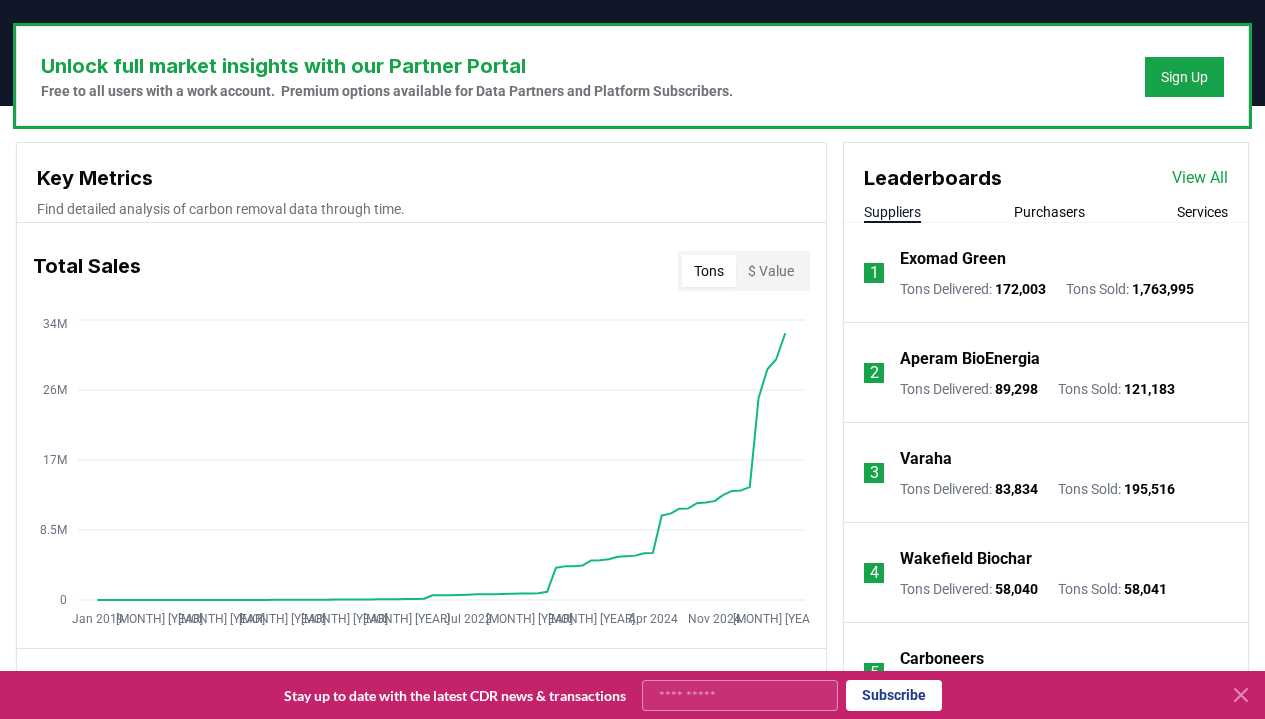 click on "$ Value" at bounding box center [771, 271] 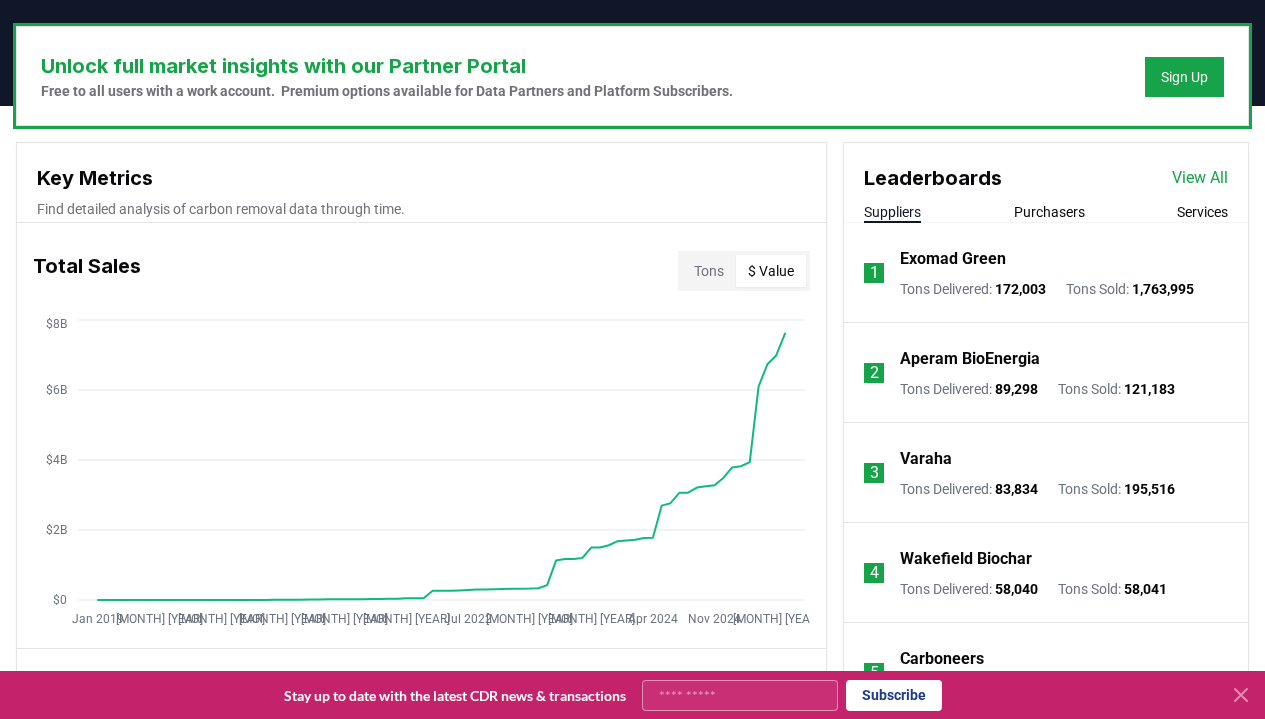 click on "Key Metrics Find detailed analysis of carbon removal data through time. Total Sales Tons $ Value Jan 2019 Aug 2019 Mar 2020 Oct 2020 May 2021 Dec 2021 Jul 2022 Feb 2023 Sep 2023 Apr 2024 Nov 2024 Jun 2025 $0 $2B $4B $6B $8B Deliveries Total % of Sales Jan 2019 Aug 2019 Mar 2020 Oct 2020 May 2021 Dec 2021 Jul 2022 Feb 2023 Sep 2023 Apr 2024 Nov 2024 Jun 2025 0 250K 500K 750K 1M Price Index By Method Aggregate $350 $700 $1.1K $1.4K Purchasers 593 Suppliers 573 Marketplaces, Registries, & Services 221 Orders 5179 Leaderboards View All Suppliers Purchasers Services 1 Exomad Green Tons Delivered :   172,003 Tons Sold :   1,763,995 2 Aperam BioEnergia Tons Delivered :   89,298 Tons Sold :   121,183 3 Varaha Tons Delivered :   83,834 Tons Sold :   195,516 4 Wakefield Biochar Tons Delivered :   58,040 Tons Sold :   58,041 5 Carboneers Tons Delivered :   50,515 Tons Sold :   123,210 Load more Latest Purchases Glad Technologies Ltd   purchased  1  tons from   Restord Ltd Frontier Buyers   purchased  116,000  tons from" at bounding box center (632, 884) 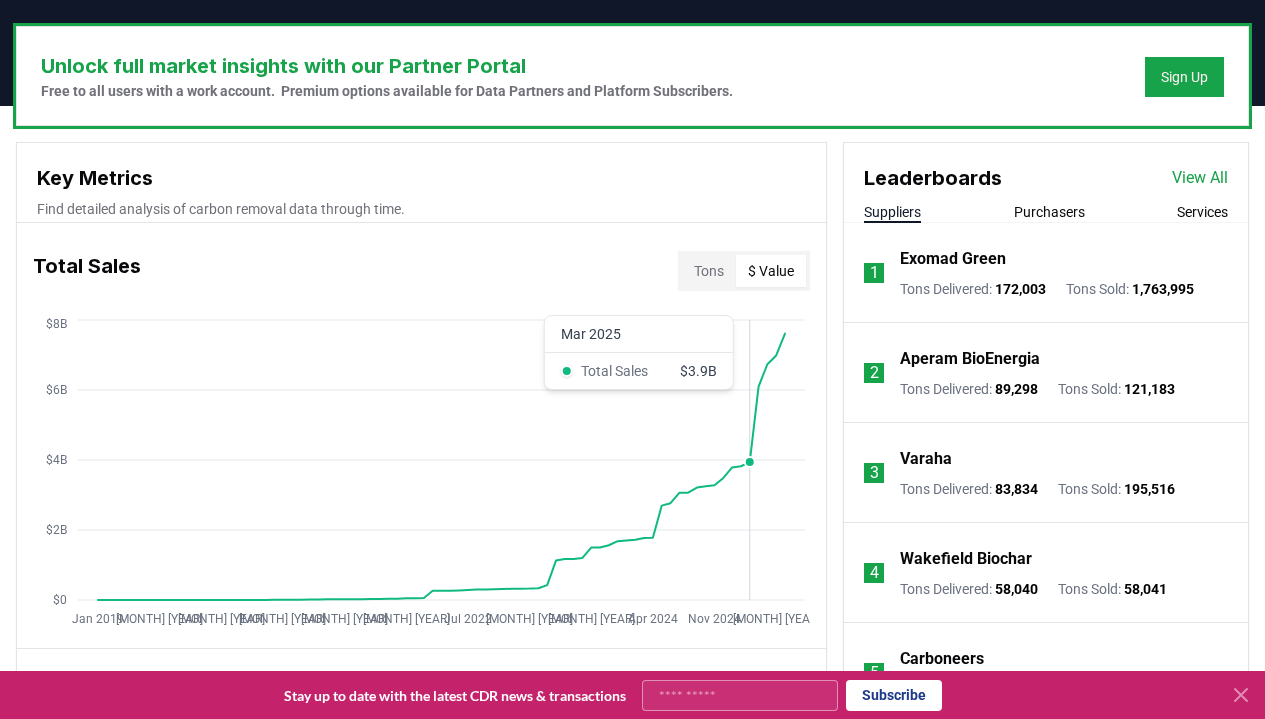 click on "Jan 2019 Aug 2019 Mar 2020 Oct 2020 May 2021 Dec 2021 Jul 2022 Feb 2023 Sep 2023 Apr 2024 Nov 2024 Jun 2025 $0 $2B $4B $6B $8B" 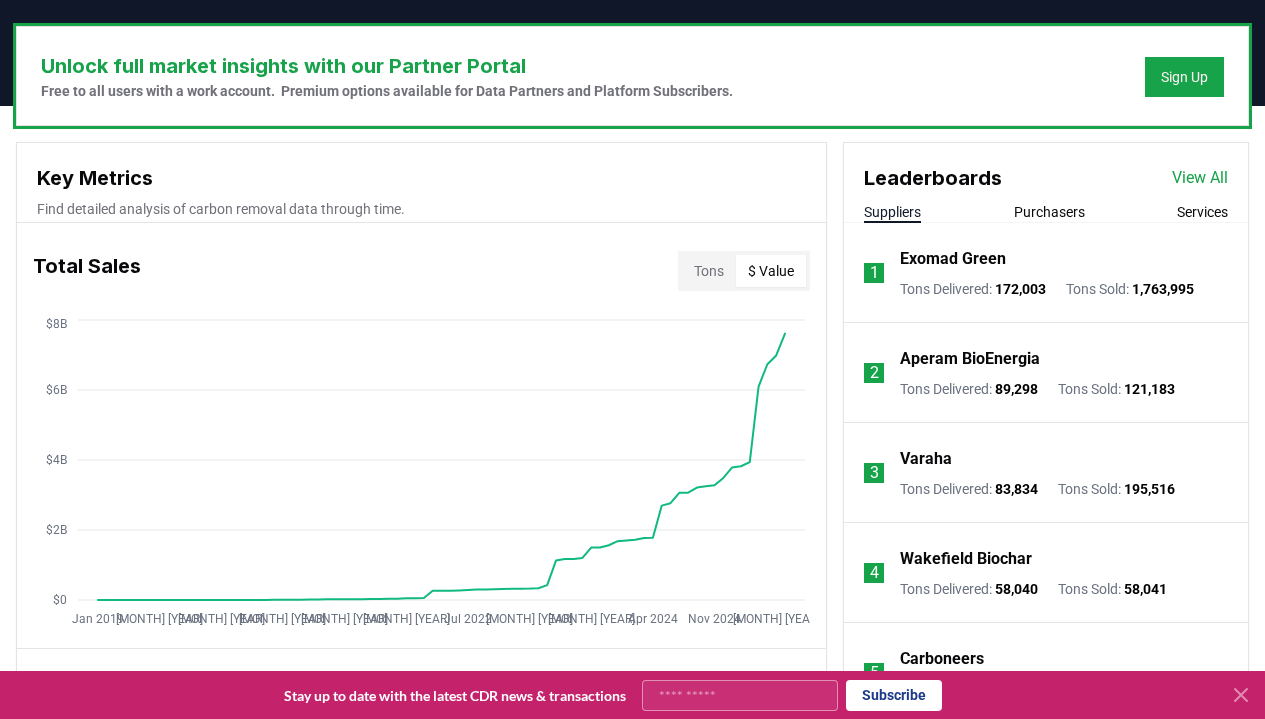click on "Suppliers Purchasers Services" at bounding box center [1046, 212] 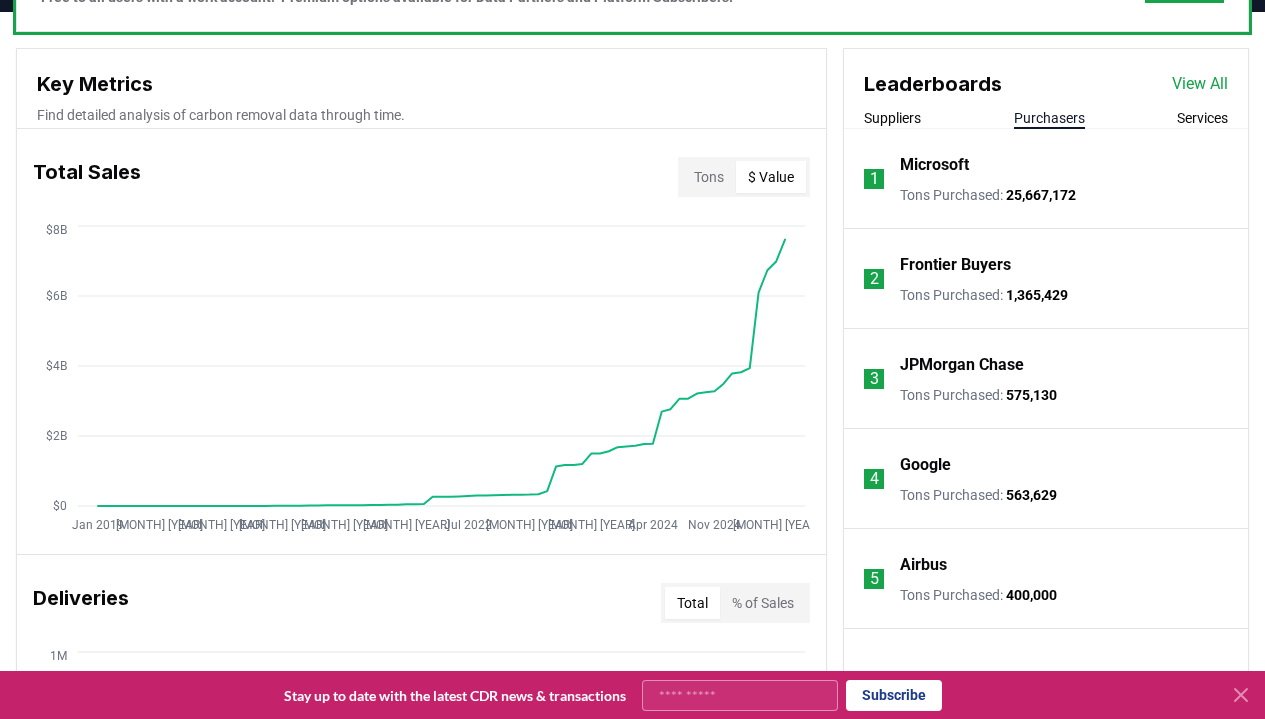 scroll, scrollTop: 524, scrollLeft: 0, axis: vertical 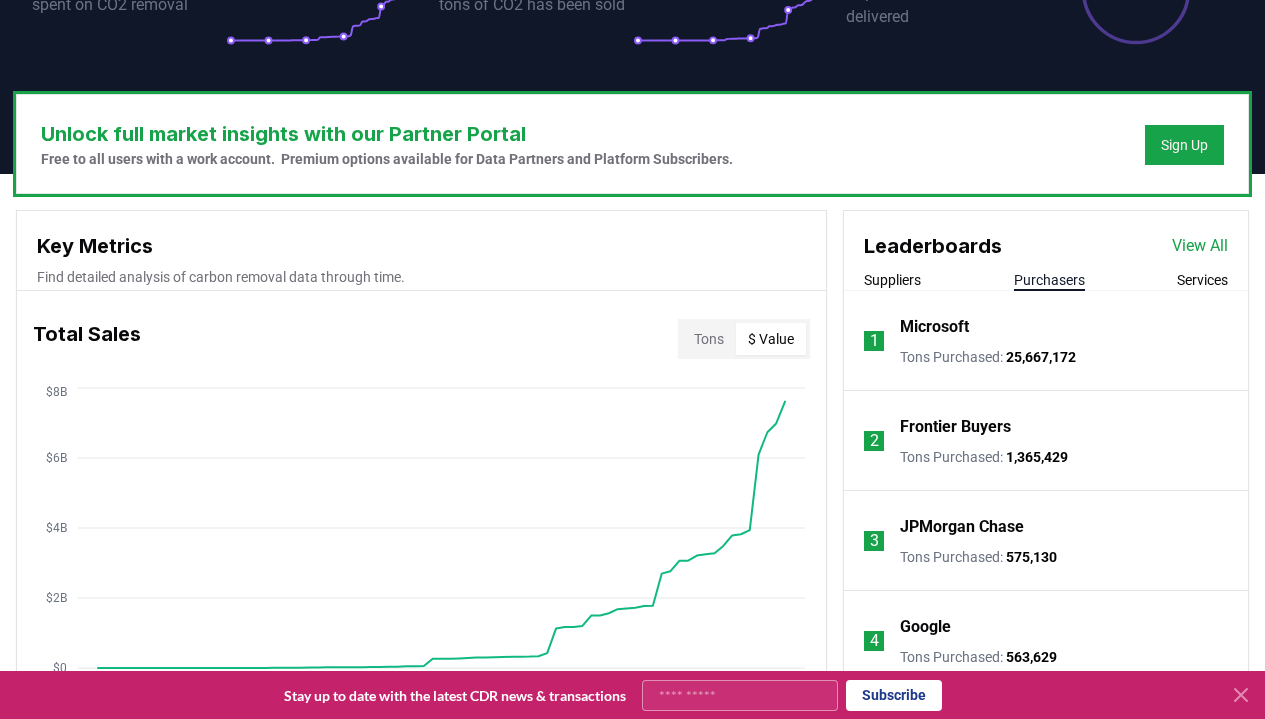 click on "Suppliers" at bounding box center [892, 280] 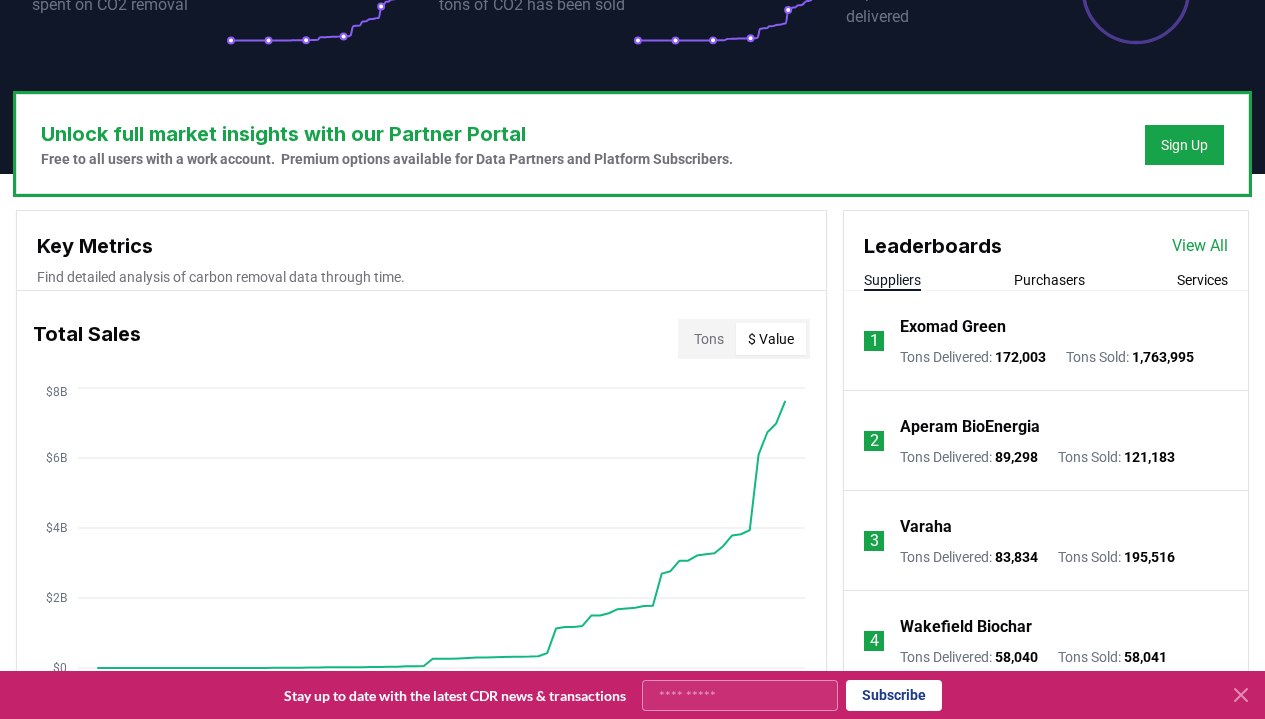 click on "Key Metrics Find detailed analysis of carbon removal data through time. Total Sales Tons $ Value Jan 2019 Aug 2019 Mar 2020 Oct 2020 May 2021 Dec 2021 Jul 2022 Feb 2023 Sep 2023 Apr 2024 Nov 2024 Jun 2025 $0 $2B $4B $6B $8B Deliveries Total % of Sales Jan 2019 Aug 2019 Mar 2020 Oct 2020 May 2021 Dec 2021 Jul 2022 Feb 2023 Sep 2023 Apr 2024 Nov 2024 Jun 2025 0 250K 500K 750K 1M Price Index By Method Aggregate $350 $700 $1.1K $1.4K Purchasers 593 Suppliers 573 Marketplaces, Registries, & Services 221 Orders 5179 Leaderboards View All Suppliers Purchasers Services 1 Exomad Green Tons Delivered :   172,003 Tons Sold :   1,763,995 2 Aperam BioEnergia Tons Delivered :   89,298 Tons Sold :   121,183 3 Varaha Tons Delivered :   83,834 Tons Sold :   195,516 4 Wakefield Biochar Tons Delivered :   58,040 Tons Sold :   58,041 5 Carboneers Tons Delivered :   50,515 Tons Sold :   123,210 Load more Latest Purchases Glad Technologies Ltd   purchased  1  tons from   Restord Ltd Frontier Buyers   purchased  116,000  tons from" at bounding box center [632, 952] 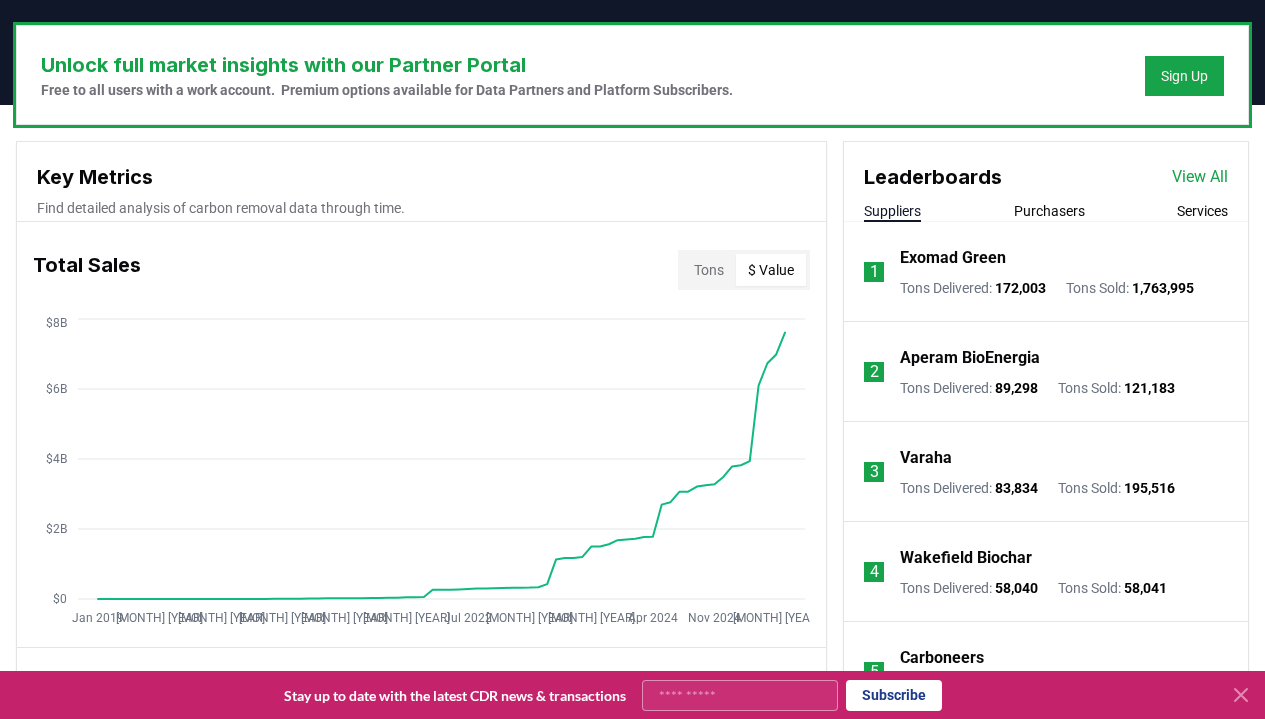 scroll, scrollTop: 560, scrollLeft: 0, axis: vertical 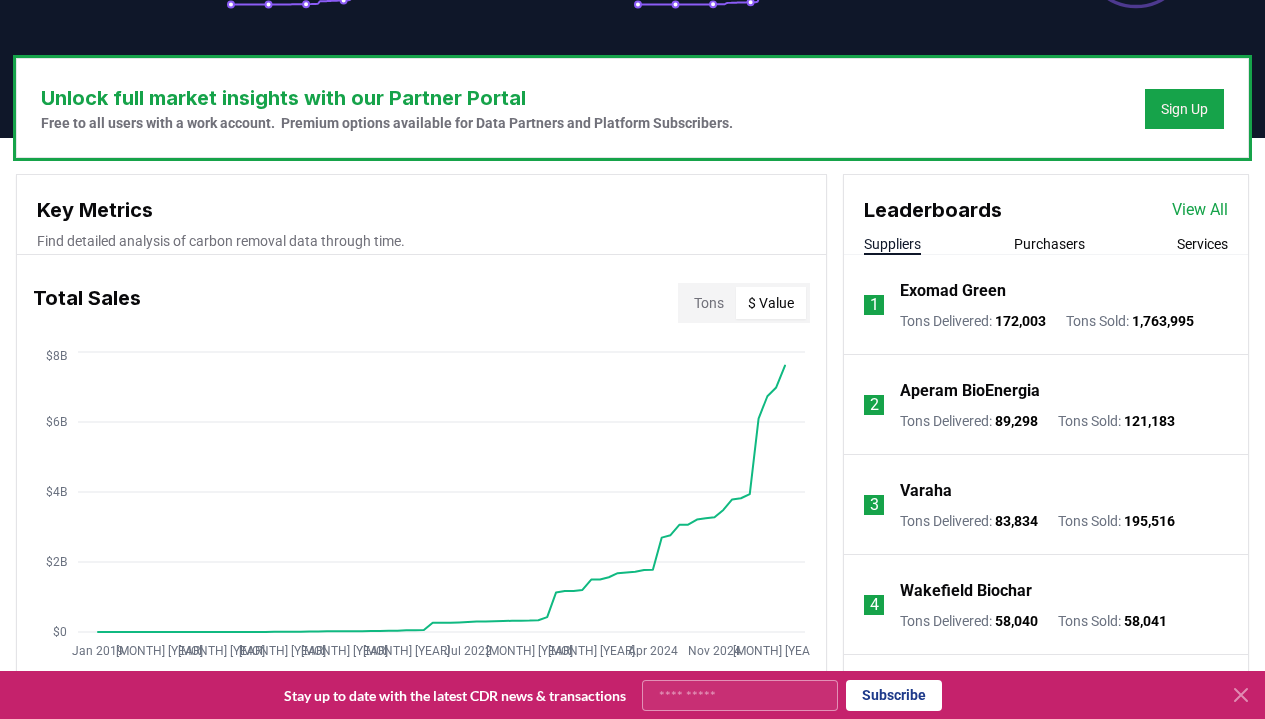 click on "Key Metrics Find detailed analysis of carbon removal data through time. Total Sales Tons $ Value Jan 2019 Aug 2019 Mar 2020 Oct 2020 May 2021 Dec 2021 Jul 2022 Feb 2023 Sep 2023 Apr 2024 Nov 2024 Jun 2025 $0 $2B $4B $6B $8B Deliveries Total % of Sales Jan 2019 Aug 2019 Mar 2020 Oct 2020 May 2021 Dec 2021 Jul 2022 Feb 2023 Sep 2023 Apr 2024 Nov 2024 Jun 2025 0 250K 500K 750K 1M Price Index By Method Aggregate $350 $700 $1.1K $1.4K Purchasers 593 Suppliers 573 Marketplaces, Registries, & Services 221 Orders 5179 Leaderboards View All Suppliers Purchasers Services 1 Exomad Green Tons Delivered :   172,003 Tons Sold :   1,763,995 2 Aperam BioEnergia Tons Delivered :   89,298 Tons Sold :   121,183 3 Varaha Tons Delivered :   83,834 Tons Sold :   195,516 4 Wakefield Biochar Tons Delivered :   58,040 Tons Sold :   58,041 5 Carboneers Tons Delivered :   50,515 Tons Sold :   123,210 Load more Latest Purchases Glad Technologies Ltd   purchased  1  tons from   Restord Ltd Frontier Buyers   purchased  116,000  tons from" at bounding box center [632, 916] 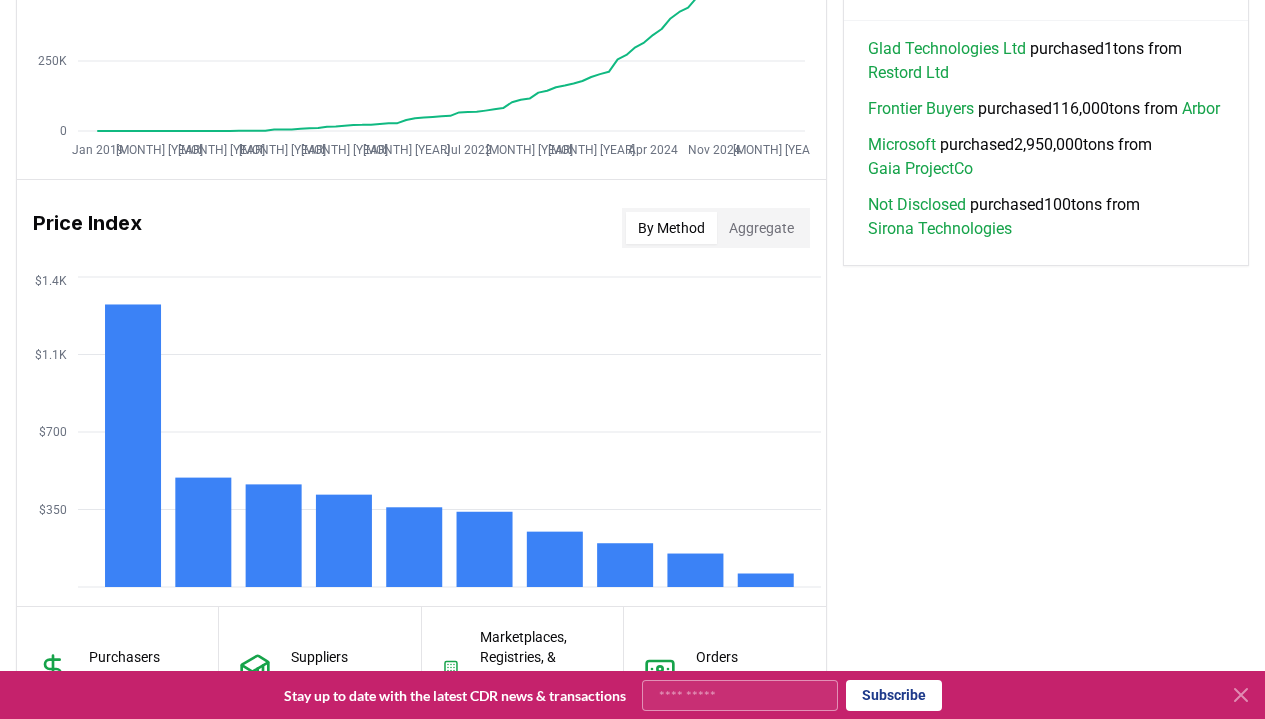 scroll, scrollTop: 1650, scrollLeft: 0, axis: vertical 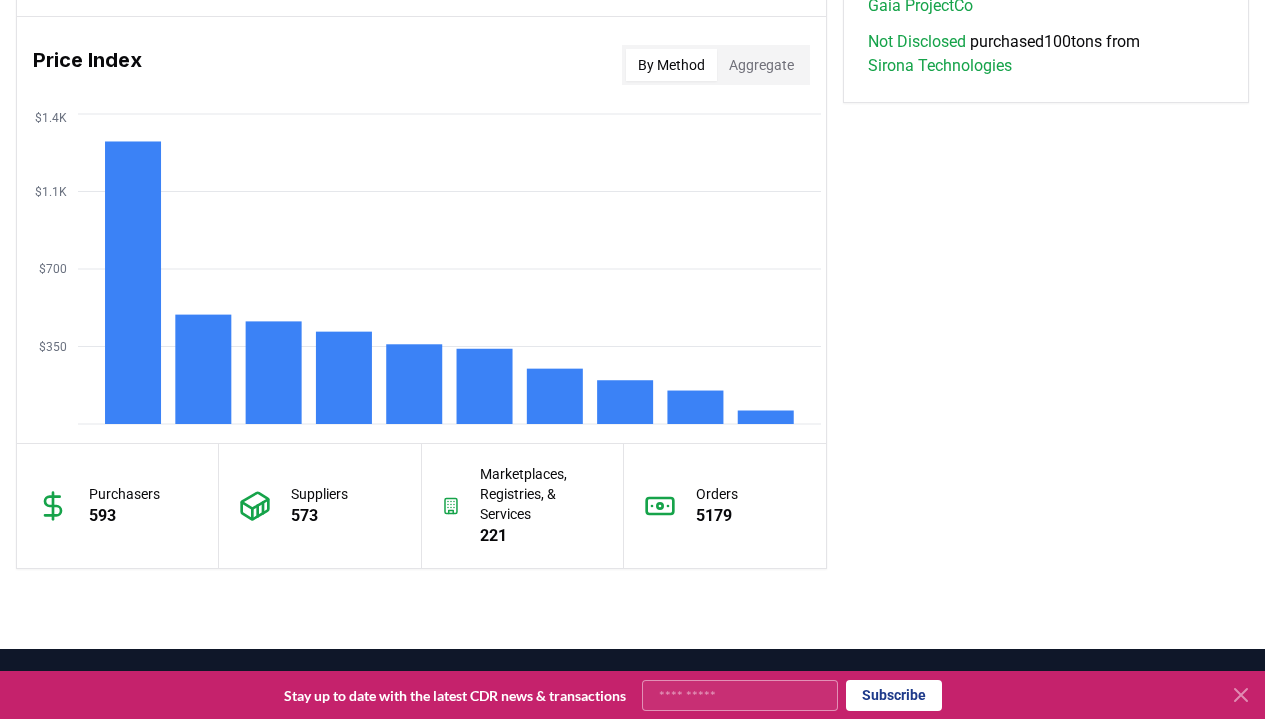 click on "Key Metrics Find detailed analysis of carbon removal data through time. Total Sales Tons $ Value Jan 2019 Aug 2019 Mar 2020 Oct 2020 May 2021 Dec 2021 Jul 2022 Feb 2023 Sep 2023 Apr 2024 Nov 2024 Jun 2025 $0 $2B $4B $6B $8B Deliveries Total % of Sales Jan 2019 Aug 2019 Mar 2020 Oct 2020 May 2021 Dec 2021 Jul 2022 Feb 2023 Sep 2023 Apr 2024 Nov 2024 Jun 2025 0 250K 500K 750K 1M Price Index By Method Aggregate $350 $700 $1.1K $1.4K Purchasers 593 Suppliers 573 Marketplaces, Registries, & Services 221 Orders 5179 Leaderboards View All Suppliers Purchasers Services 1 Exomad Green Tons Delivered :   172,003 Tons Sold :   1,763,995 2 Aperam BioEnergia Tons Delivered :   89,298 Tons Sold :   121,183 3 Varaha Tons Delivered :   83,834 Tons Sold :   195,516 4 Wakefield Biochar Tons Delivered :   58,040 Tons Sold :   58,041 5 Carboneers Tons Delivered :   50,515 Tons Sold :   123,210 Load more Latest Purchases Glad Technologies Ltd   purchased  1  tons from   Restord Ltd Frontier Buyers   purchased  116,000  tons from" at bounding box center [632, -174] 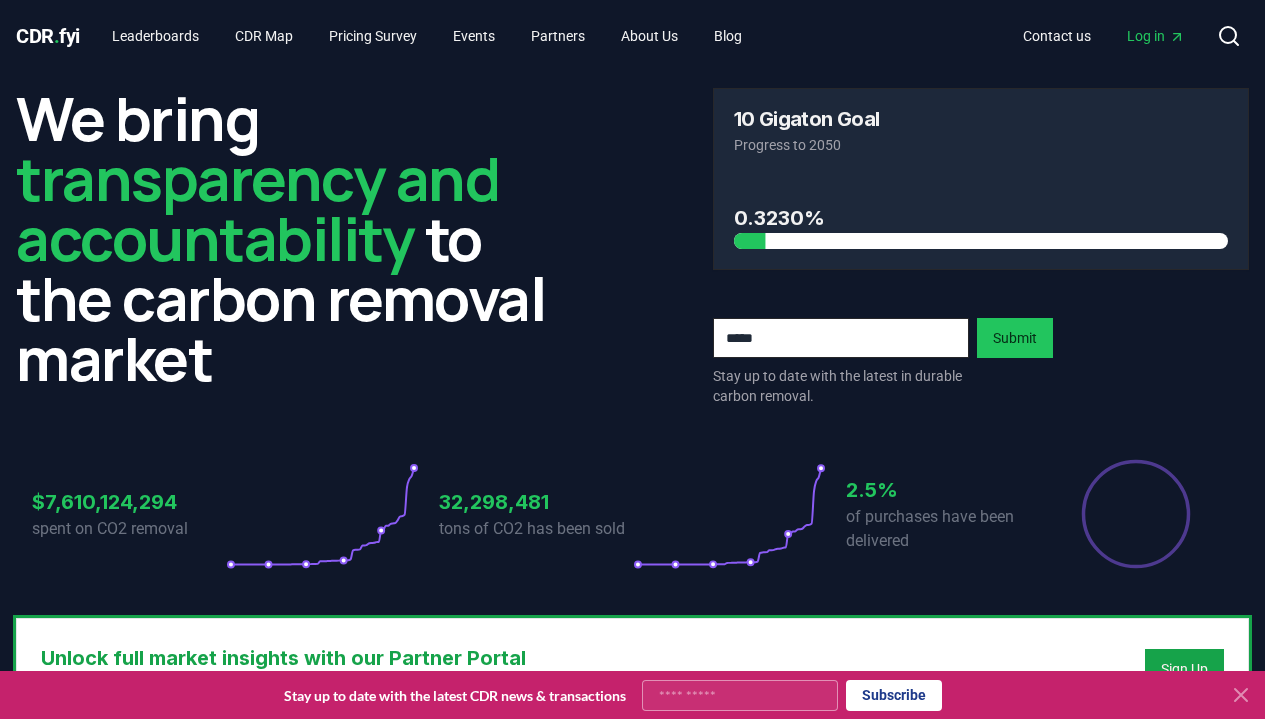 scroll, scrollTop: 136, scrollLeft: 0, axis: vertical 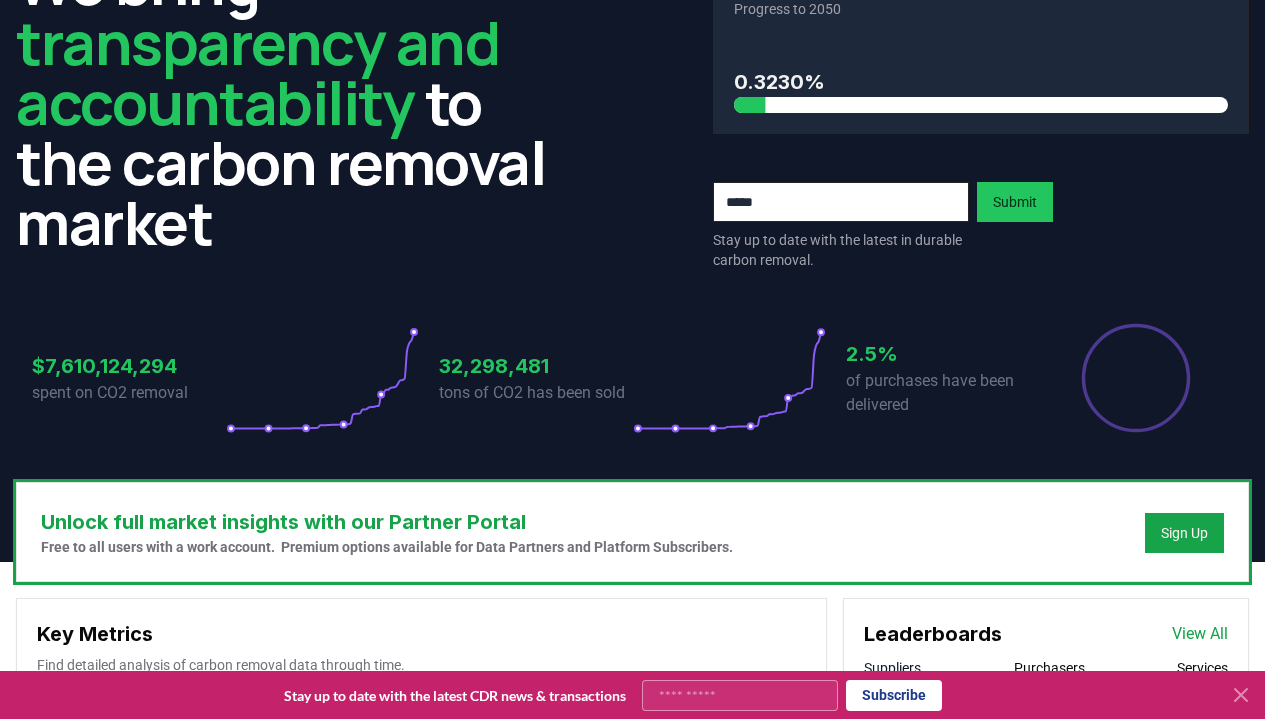 click 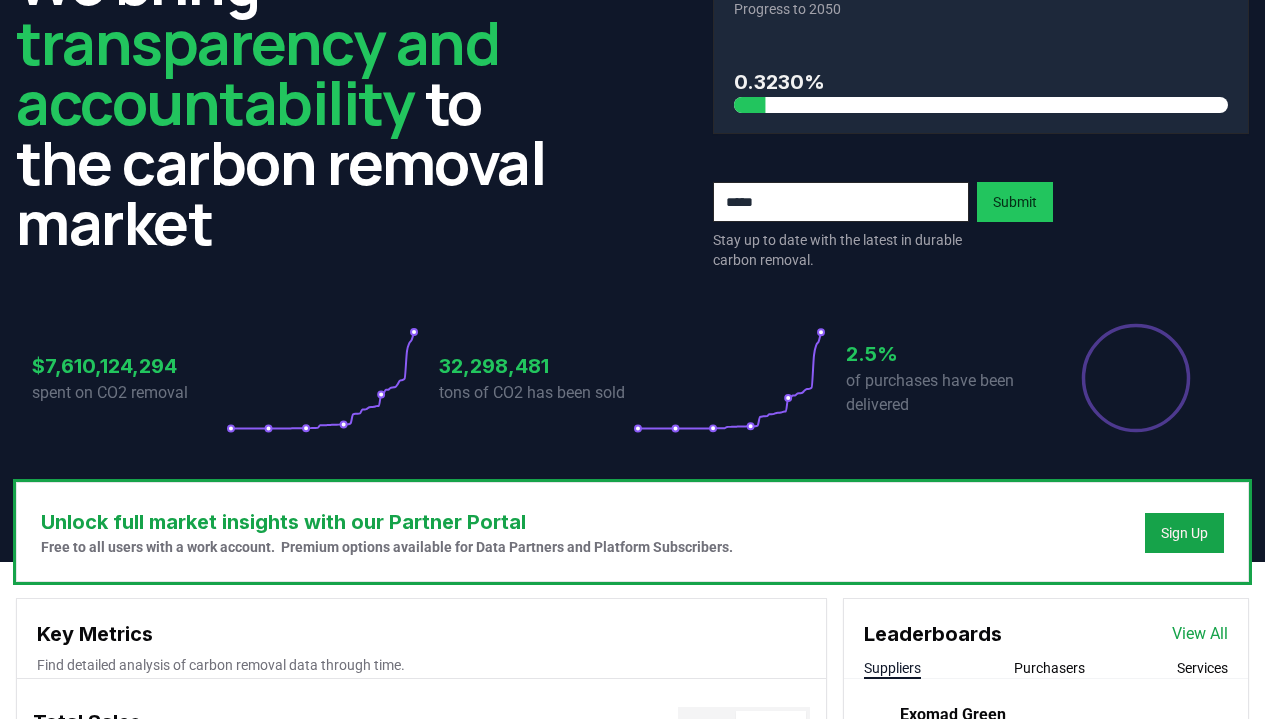 click on "Key Metrics Find detailed analysis of carbon removal data through time. Total Sales Tons $ Value Jan 2019 Aug 2019 Mar 2020 Oct 2020 May 2021 Dec 2021 Jul 2022 Feb 2023 Sep 2023 Apr 2024 Nov 2024 Jun 2025 $0 $2B $4B $6B $8B Deliveries Total % of Sales Jan 2019 Aug 2019 Mar 2020 Oct 2020 May 2021 Dec 2021 Jul 2022 Feb 2023 Sep 2023 Apr 2024 Nov 2024 Jun 2025 0 250K 500K 750K 1M Price Index By Method Aggregate $350 $700 $1.1K $1.4K Purchasers 593 Suppliers 573 Marketplaces, Registries, & Services 221 Orders 5179 Leaderboards View All Suppliers Purchasers Services 1 Exomad Green Tons Delivered :   172,003 Tons Sold :   1,763,995 2 Aperam BioEnergia Tons Delivered :   89,298 Tons Sold :   121,183 3 Varaha Tons Delivered :   83,834 Tons Sold :   195,516 4 Wakefield Biochar Tons Delivered :   58,040 Tons Sold :   58,041 5 Carboneers Tons Delivered :   50,515 Tons Sold :   123,210 Load more Latest Purchases Glad Technologies Ltd   purchased  1  tons from   Restord Ltd Frontier Buyers   purchased  116,000  tons from" at bounding box center [632, 1340] 